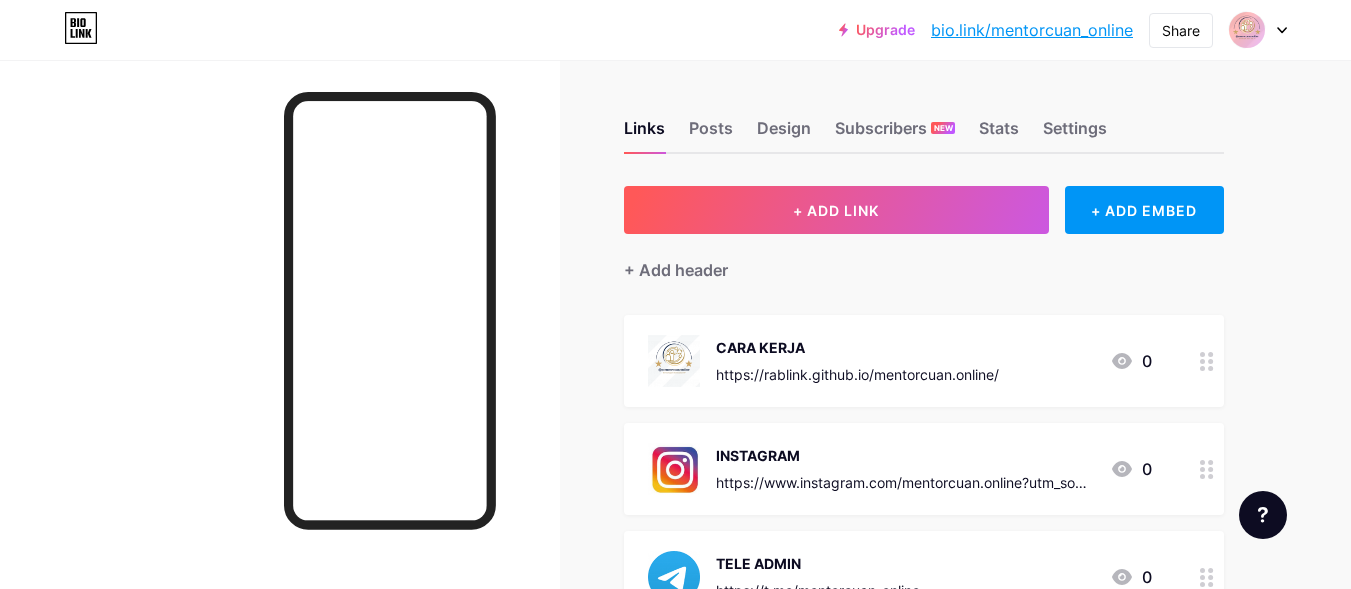 scroll, scrollTop: 0, scrollLeft: 0, axis: both 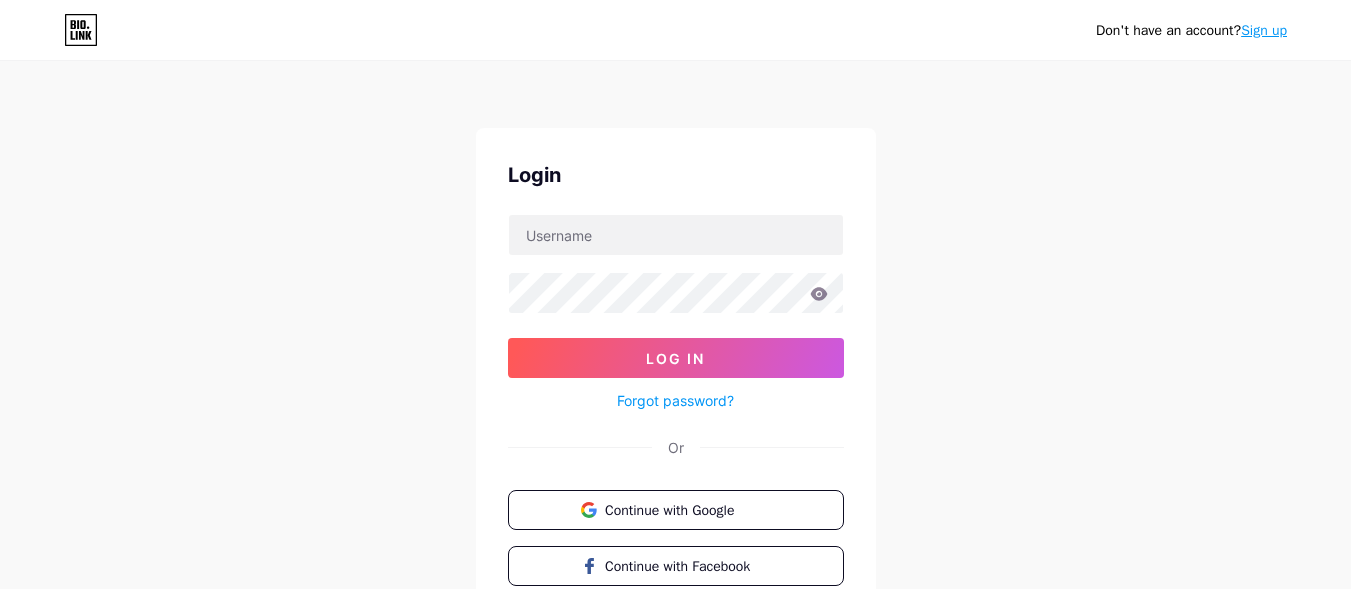 click on "Sign up" at bounding box center [1264, 30] 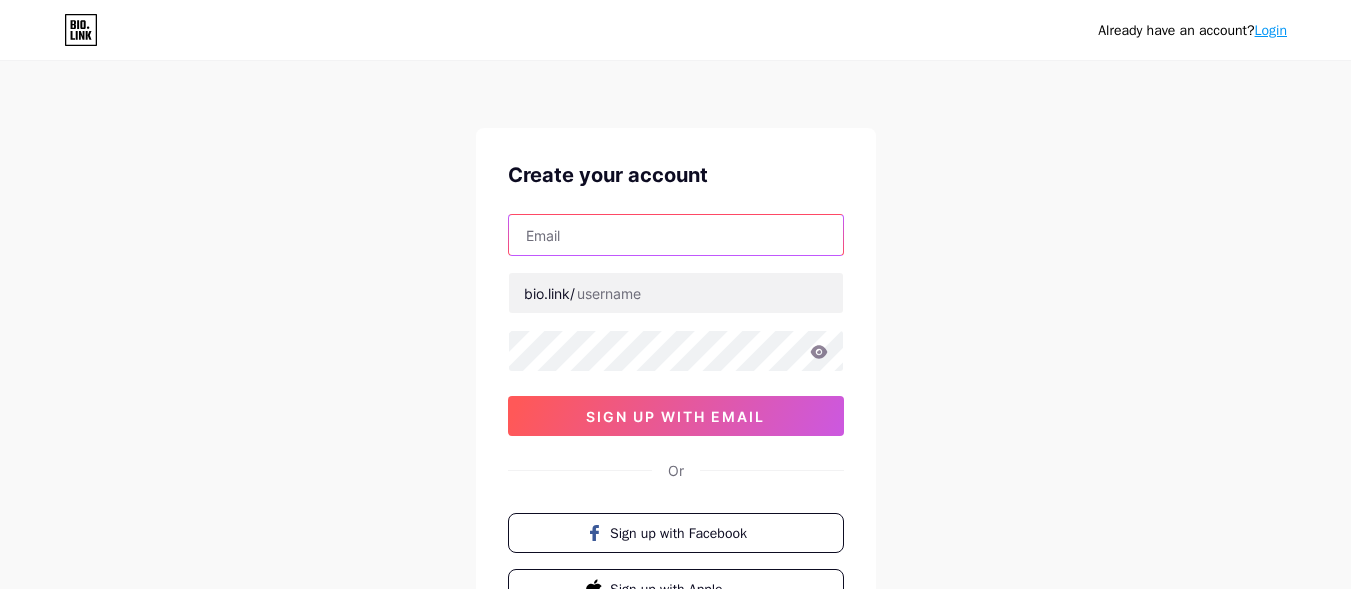 click at bounding box center (676, 235) 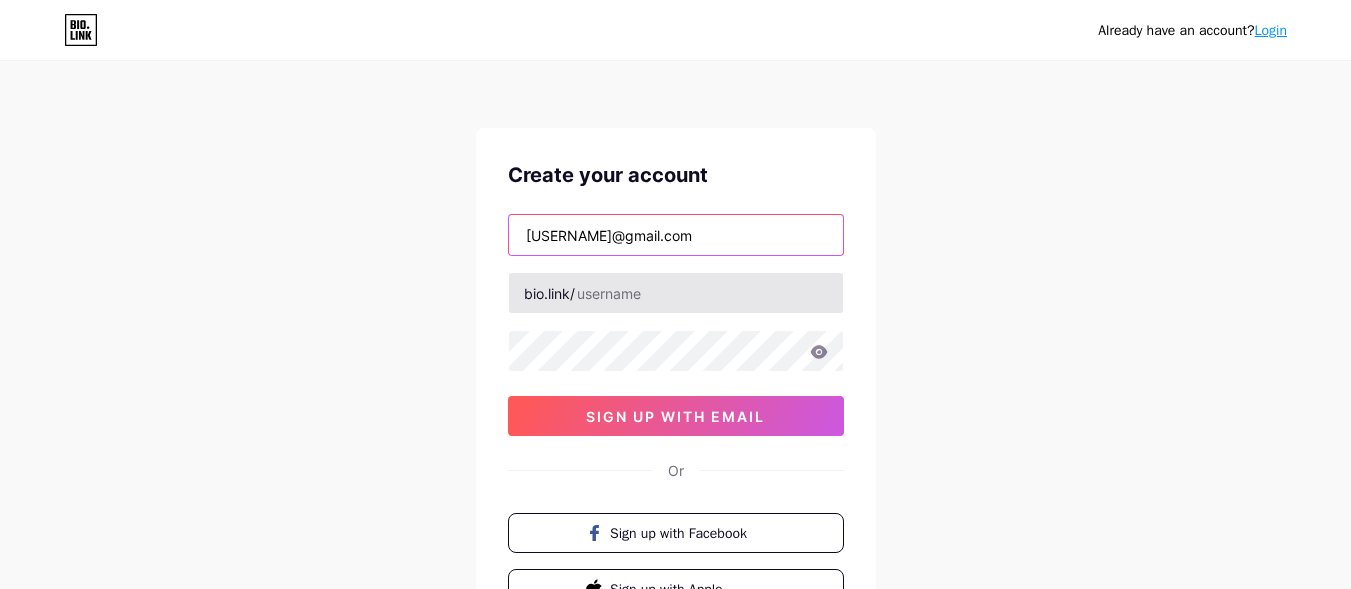 type on "[USERNAME]@gmail.com" 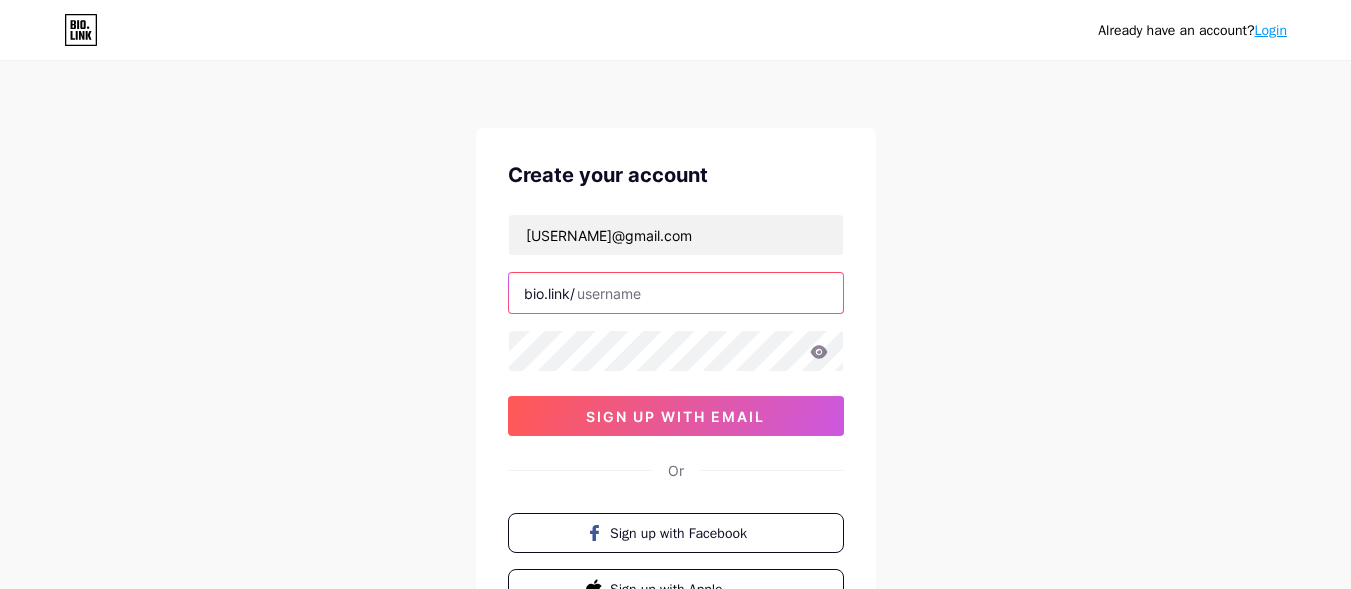 click at bounding box center (676, 293) 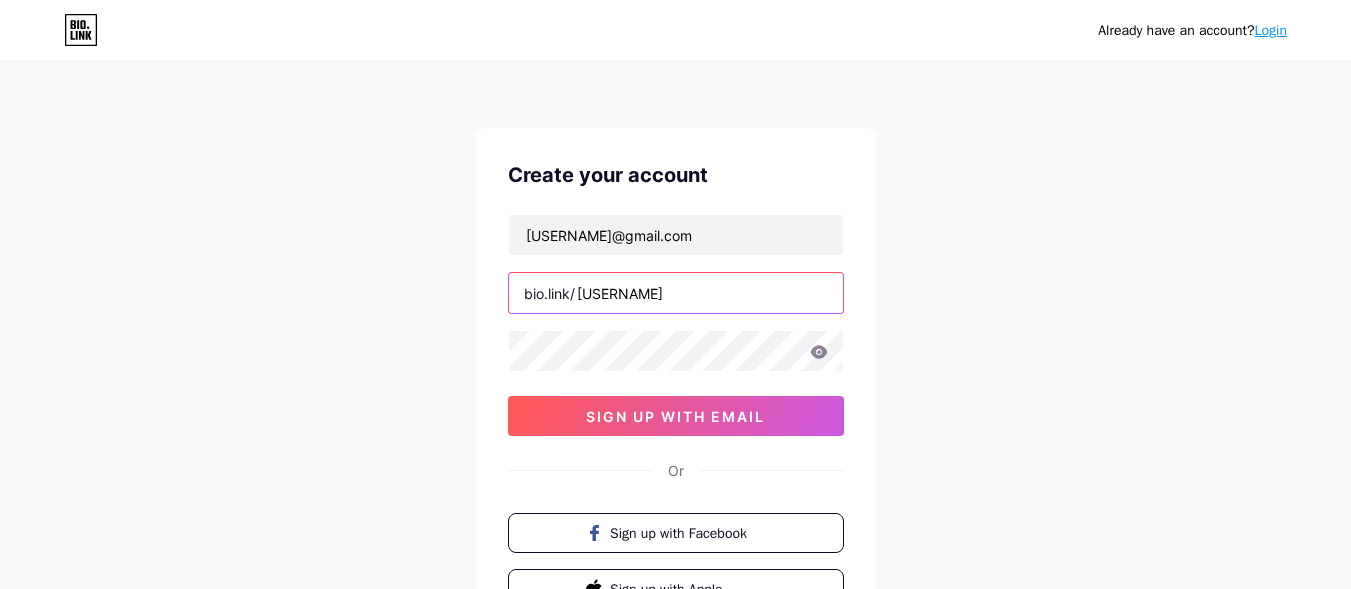 type on "[USERNAME]" 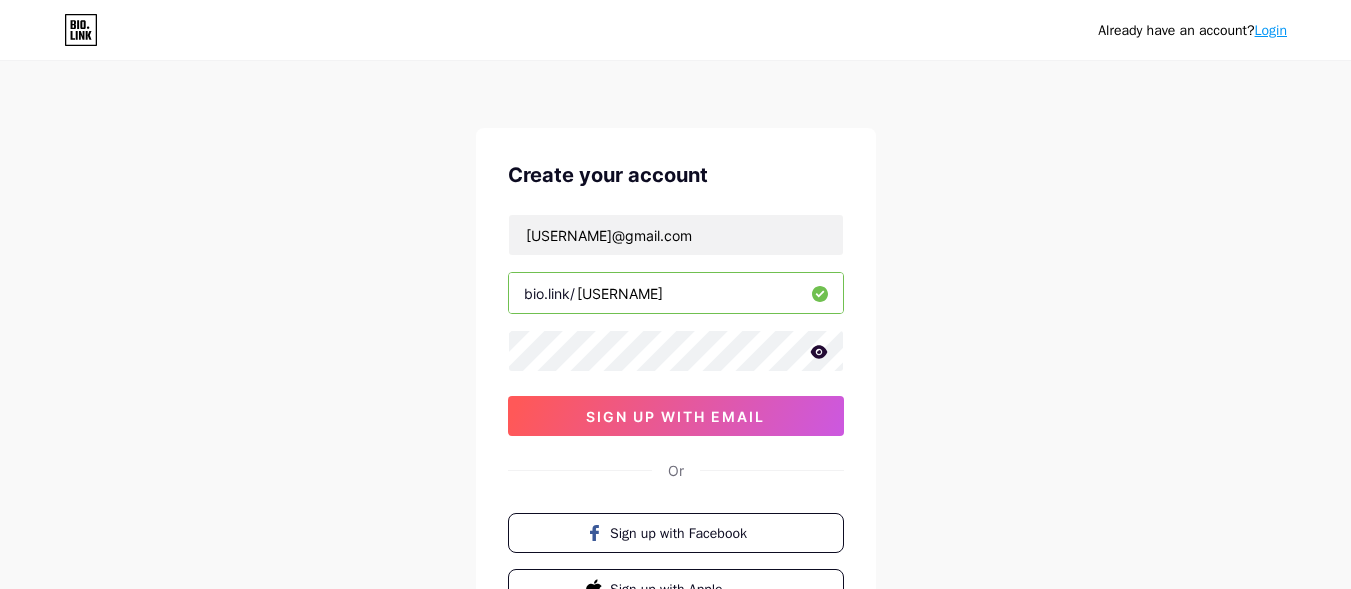 click 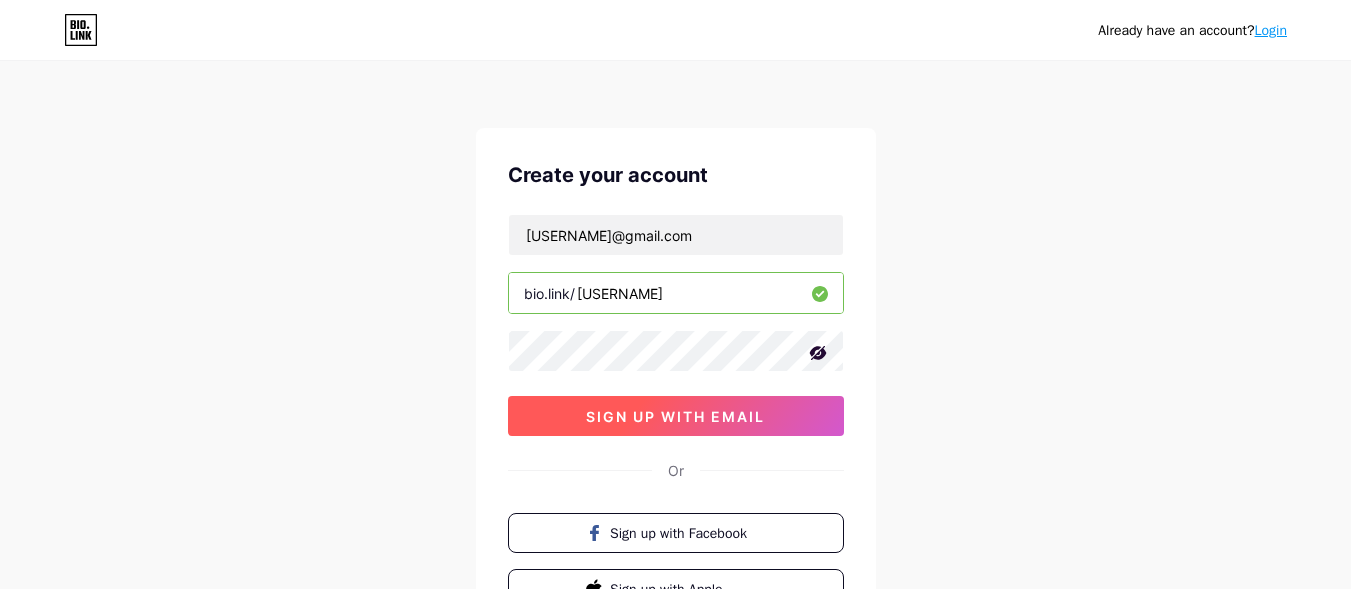 click on "sign up with email" at bounding box center [676, 416] 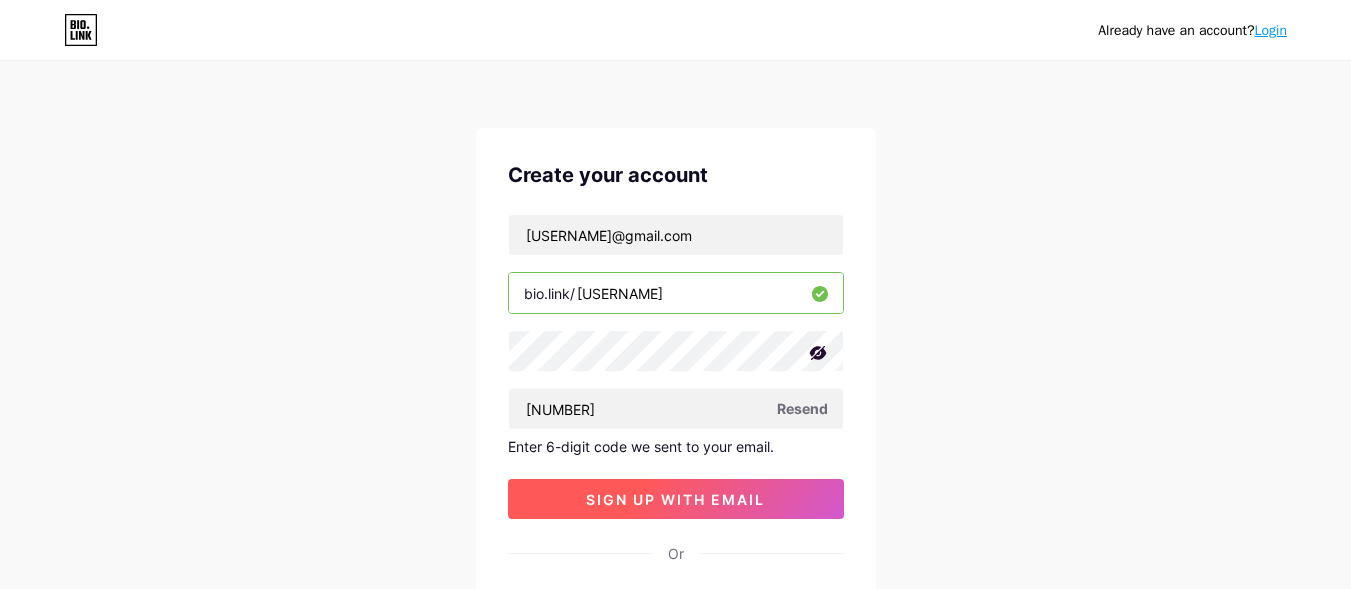 type on "[NUMBER]" 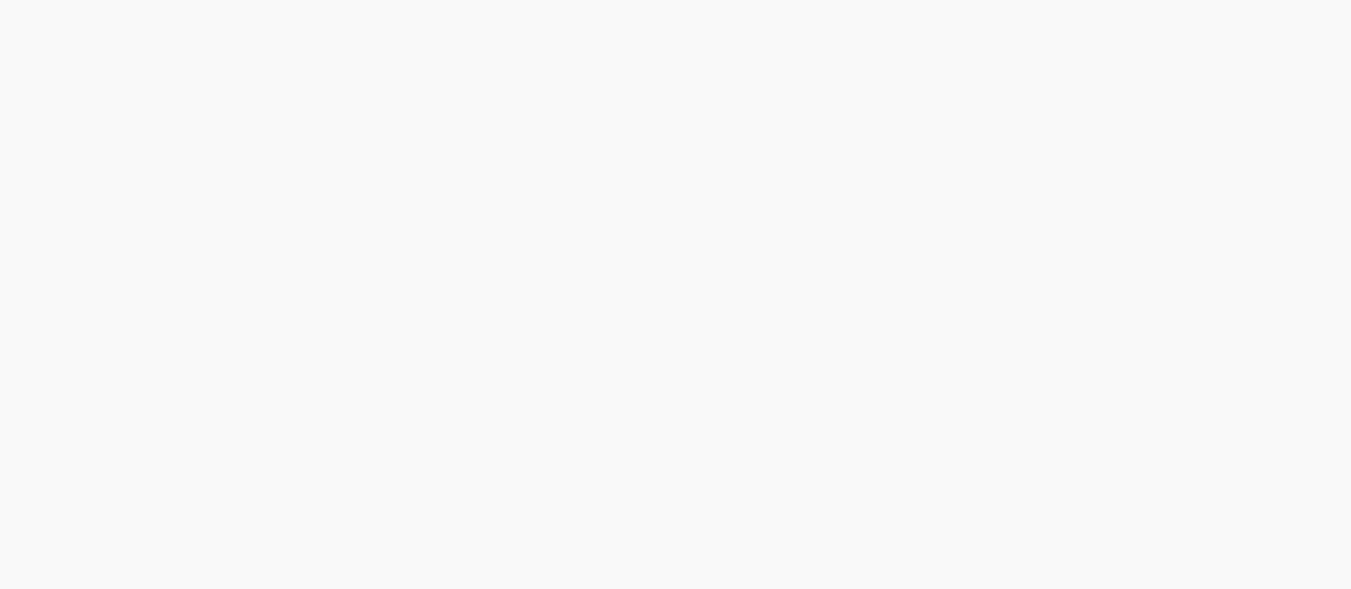 scroll, scrollTop: 0, scrollLeft: 0, axis: both 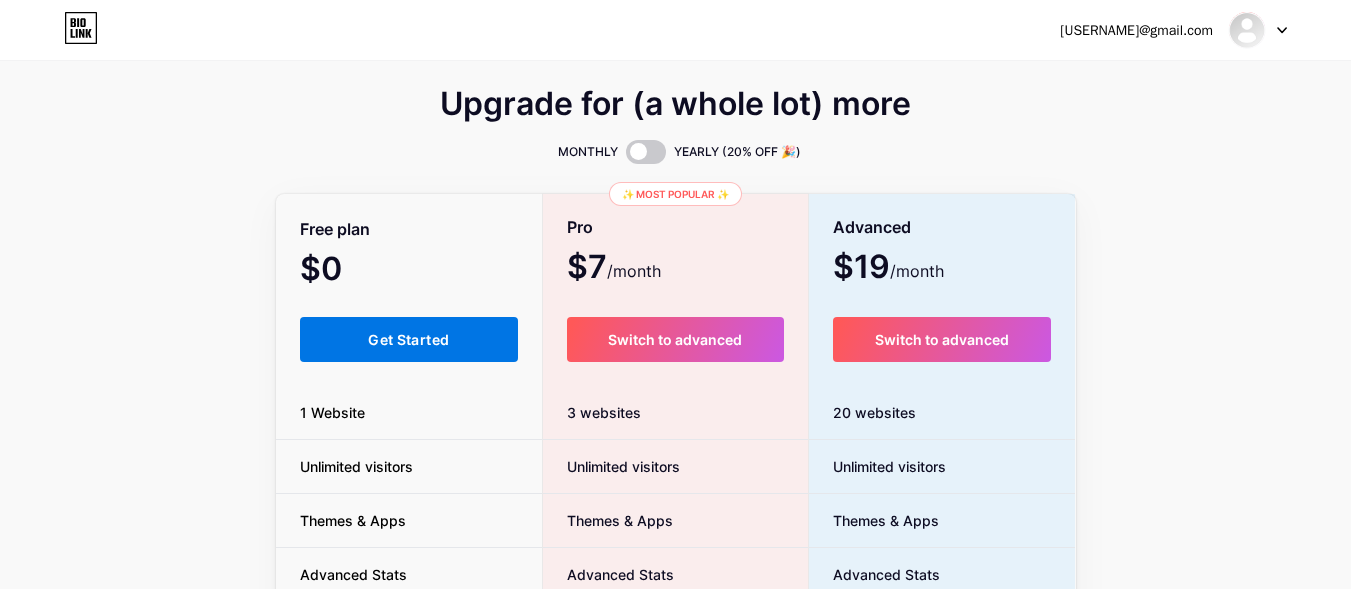 click on "Get Started" at bounding box center [408, 339] 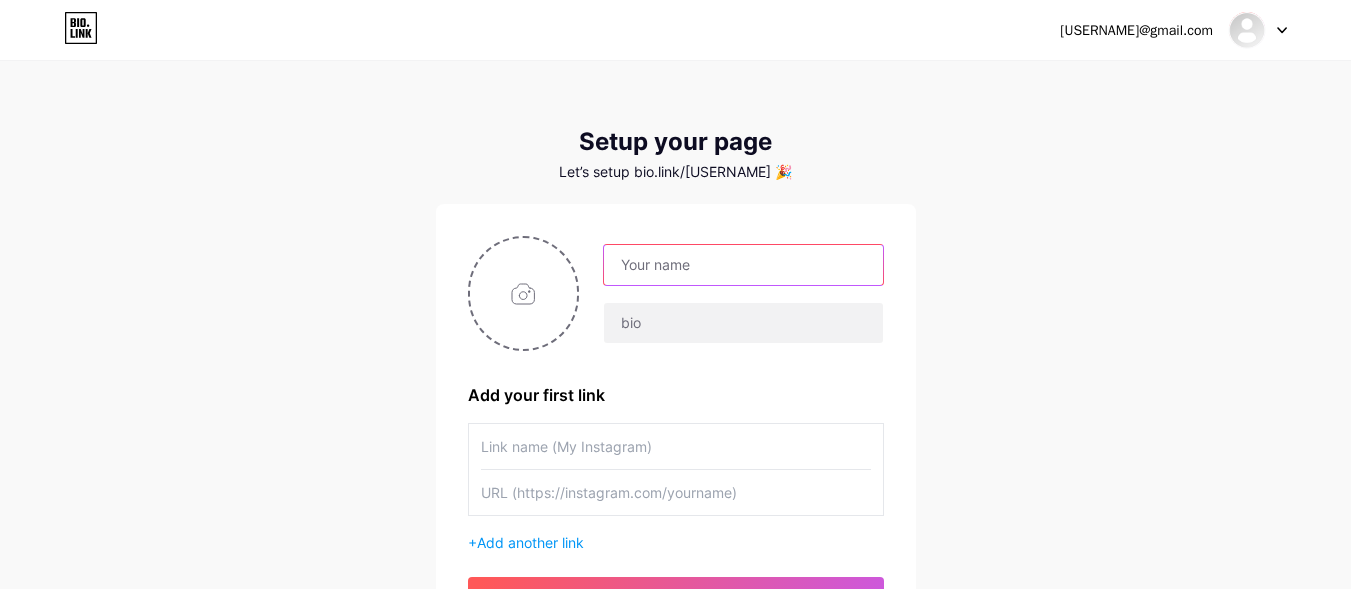 click at bounding box center [743, 265] 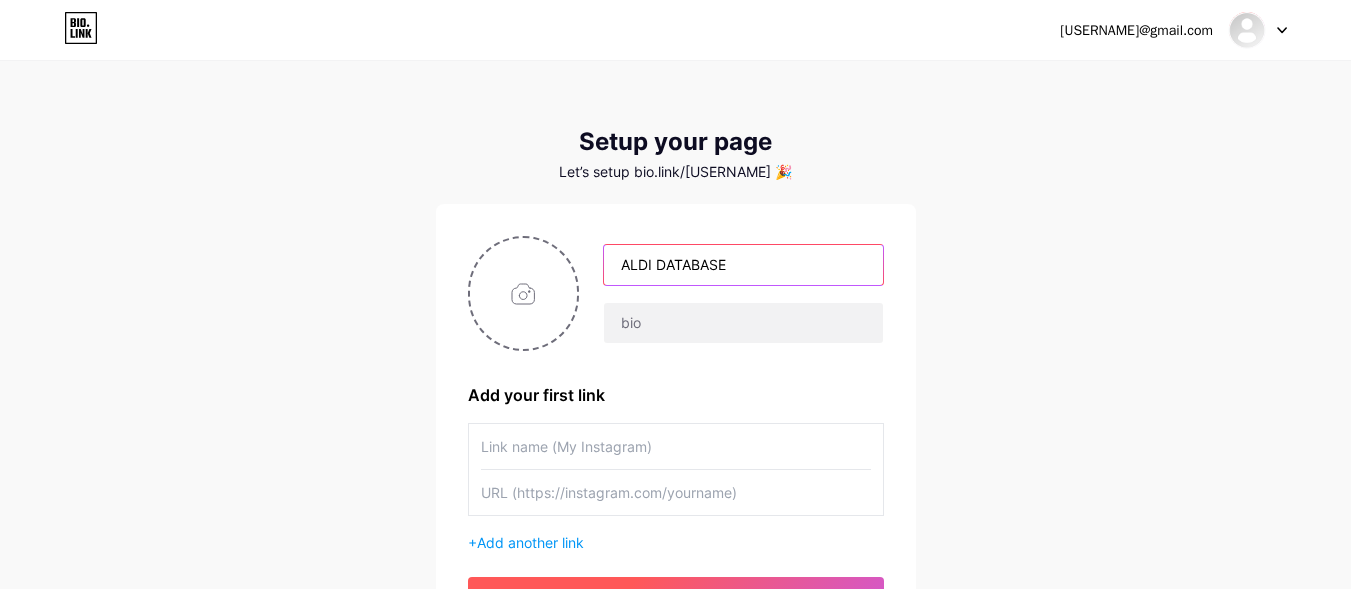 type on "ALDI DATABASE" 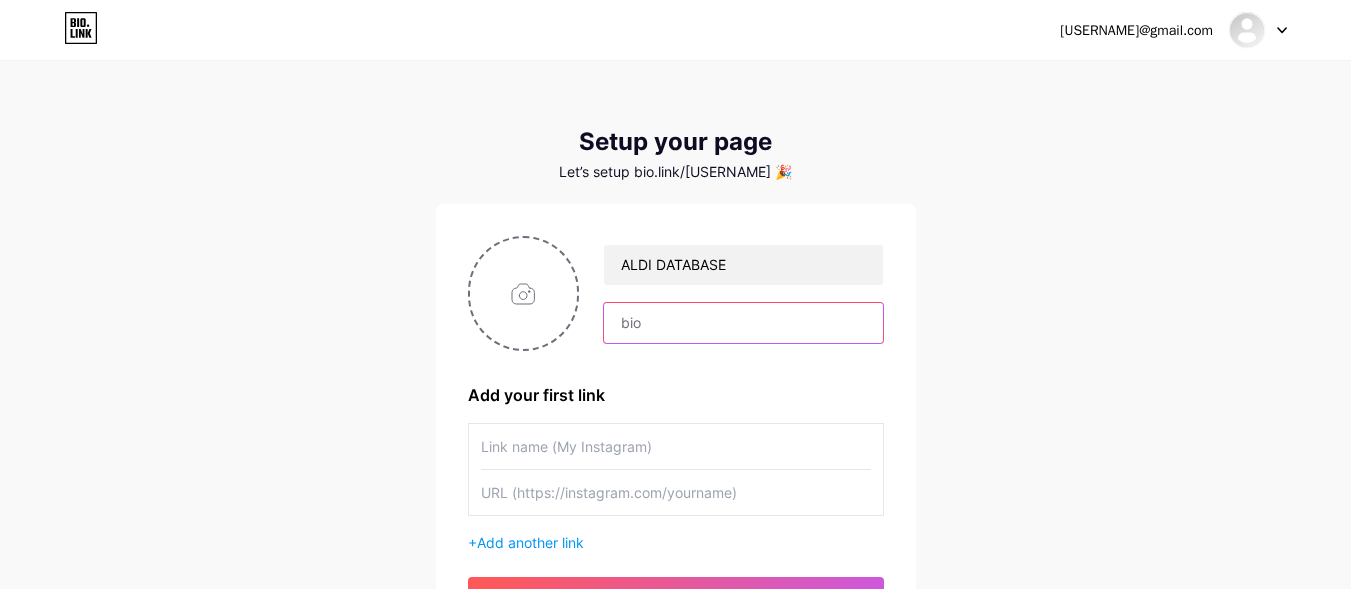 click at bounding box center [743, 323] 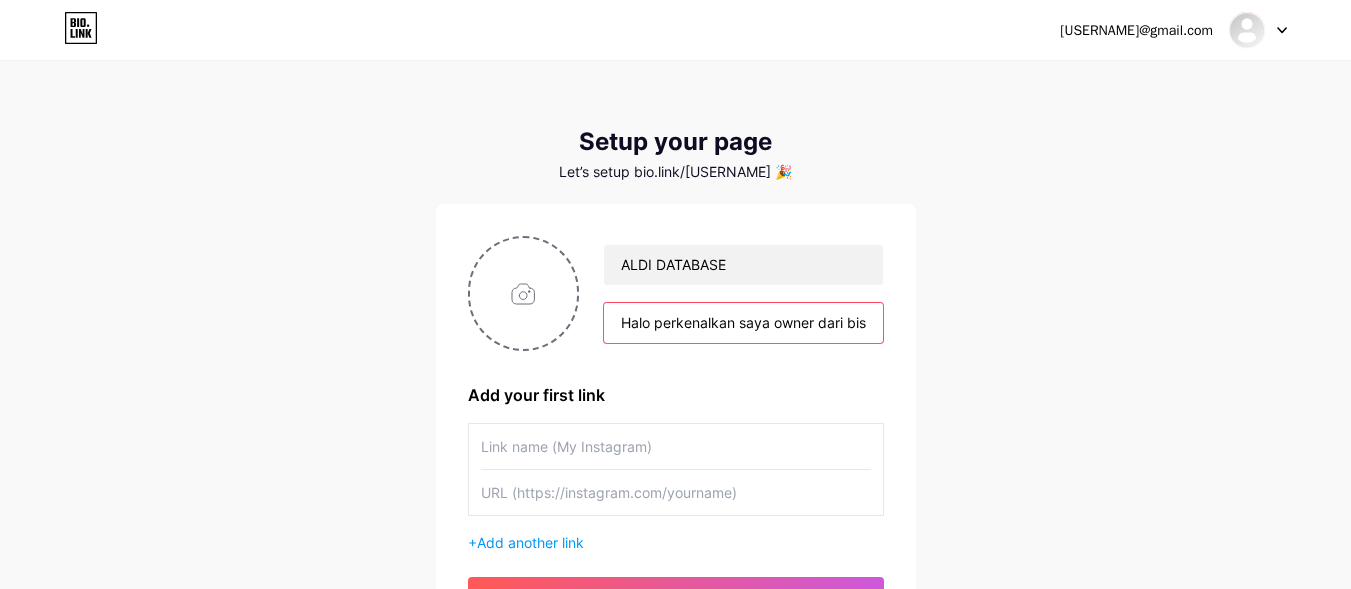 scroll, scrollTop: 0, scrollLeft: 987, axis: horizontal 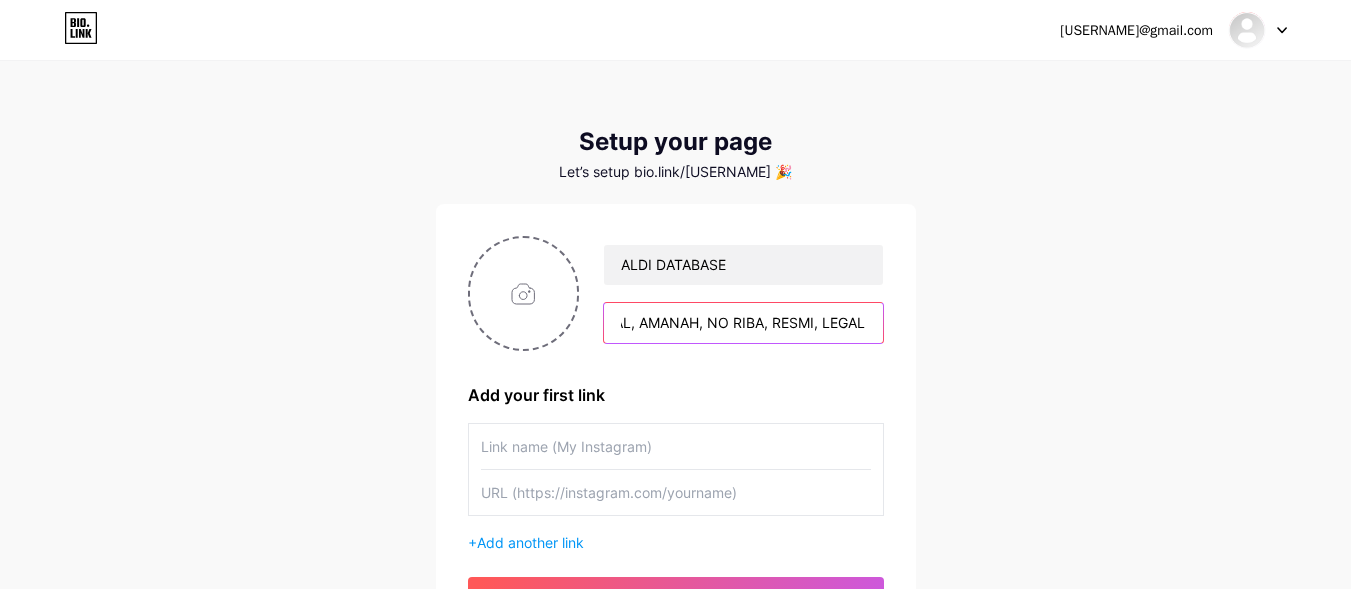 click on "Halo perkenalkan saya owner dari bisnis MENTORCUAN_ONLINE yg akan membimbing kalian caranya mendapatkan penghasilan 100rb-2jt/hari, HALAL, AMANAH, NO RIBA, RESMI, LEGAL" at bounding box center [743, 323] 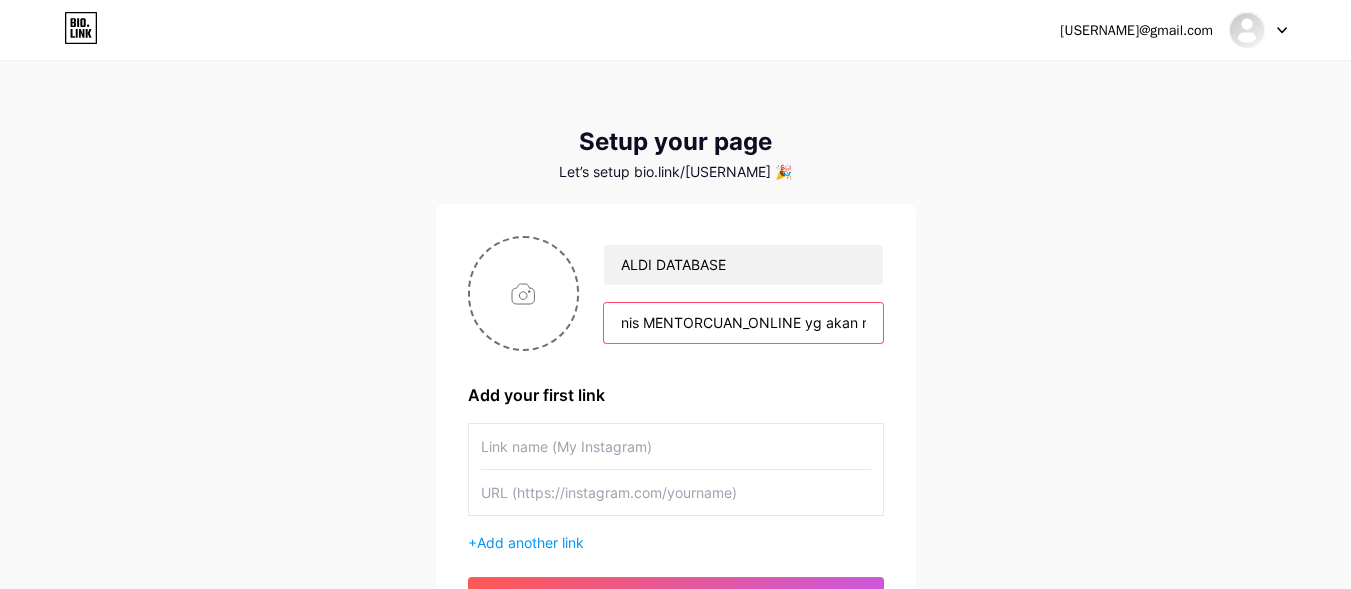 scroll, scrollTop: 0, scrollLeft: 222, axis: horizontal 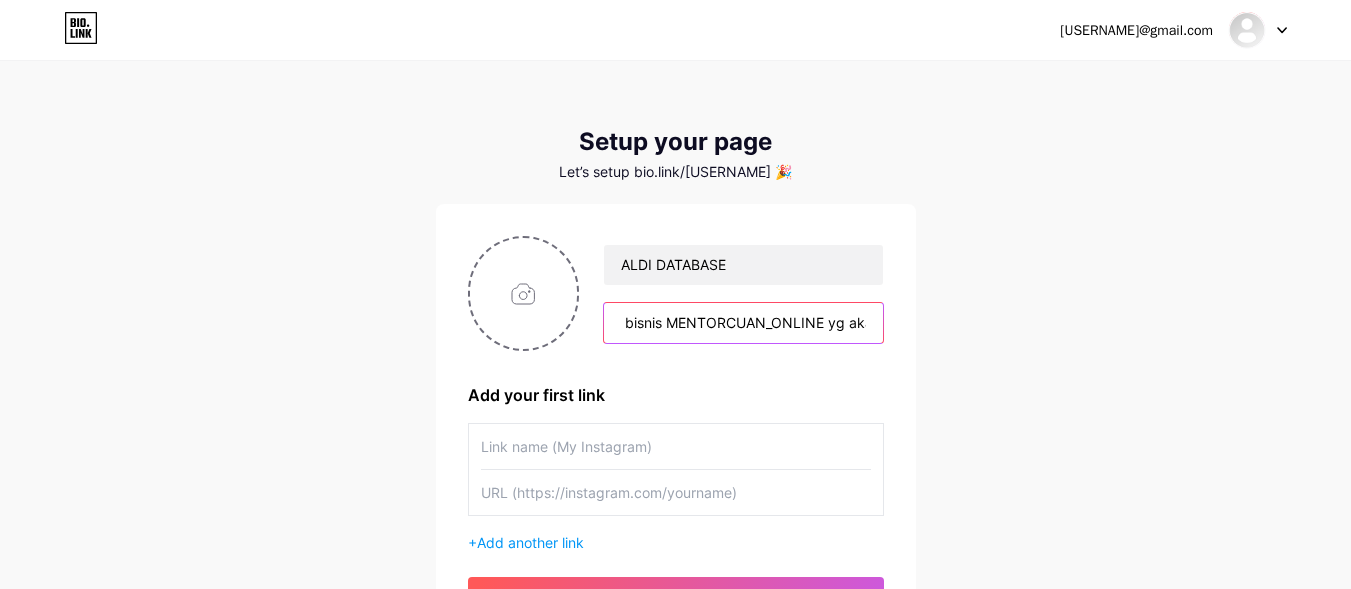 drag, startPoint x: 671, startPoint y: 318, endPoint x: 826, endPoint y: 316, distance: 155.01291 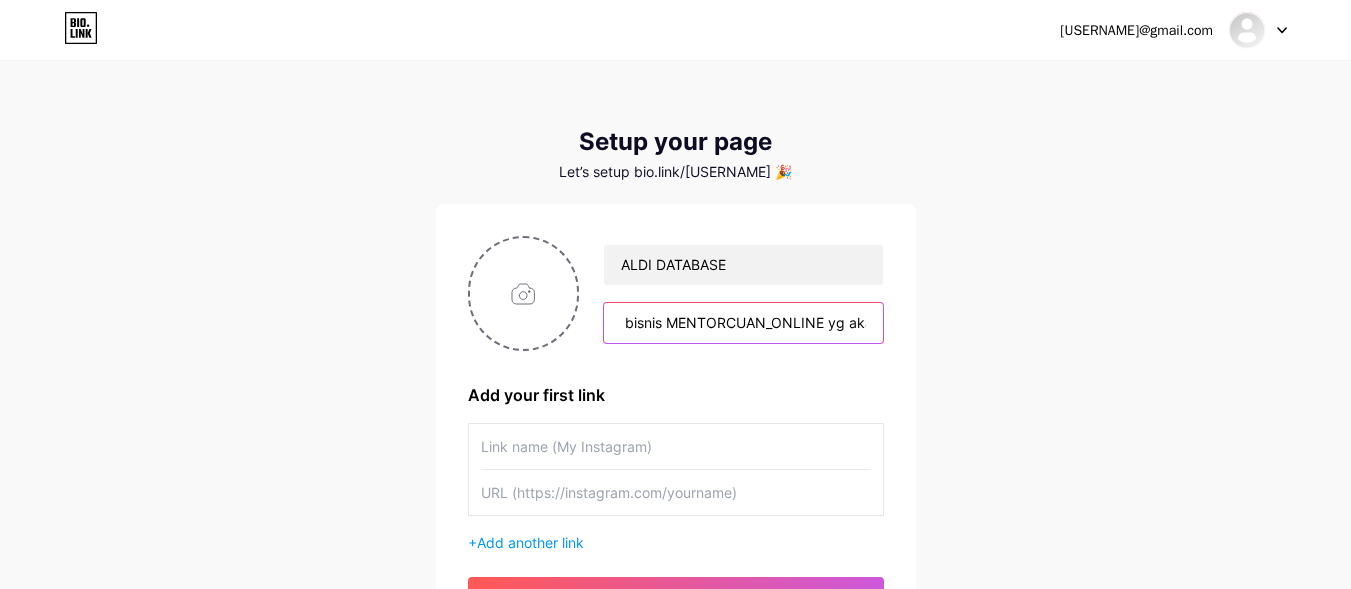 click on "Halo perkenalkan saya owner dari bisnis MENTORCUAN_ONLINE yg akan membimbing kalian caranya mendapatkan penghasilan 100rb-2jt/hari, HALAL, AMANAH, NO RIBA, RESMI, LEGAL" at bounding box center [743, 323] 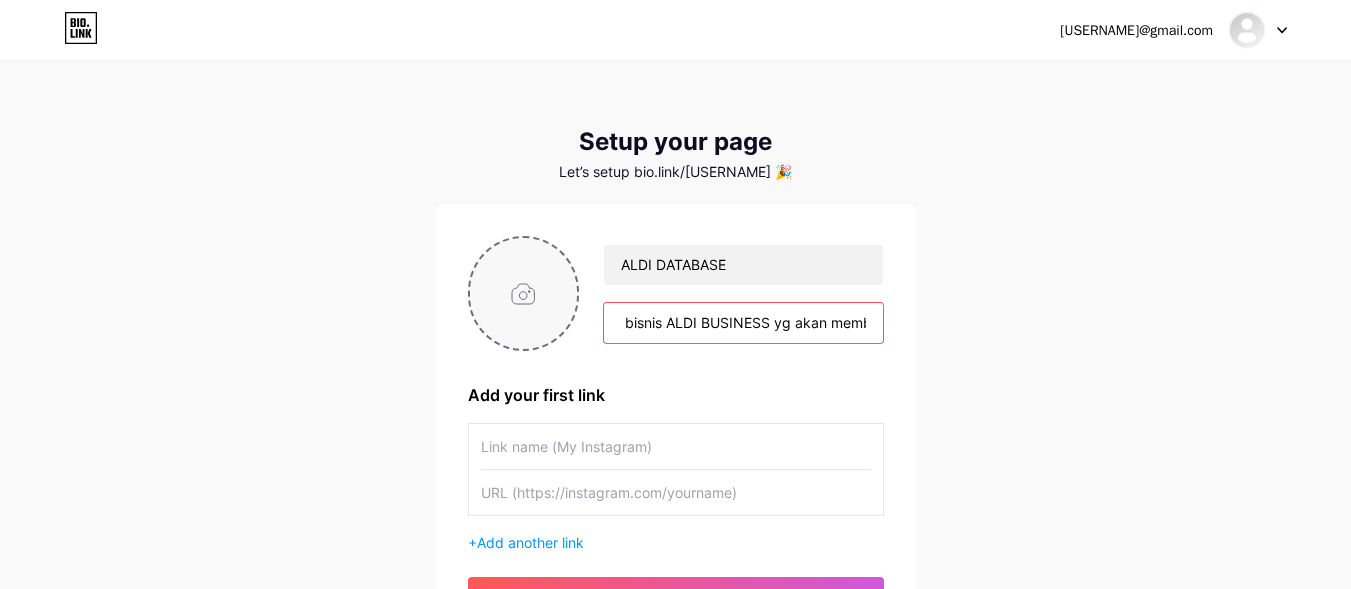 type on "Halo perkenalkan saya owner dari bisnis ALDI BUSINESS yg akan membimbing kalian caranya mendapatkan penghasilan 100rb-2jt/hari, HALAL, AMANAH, NO RIBA, RESMI, LEGAL" 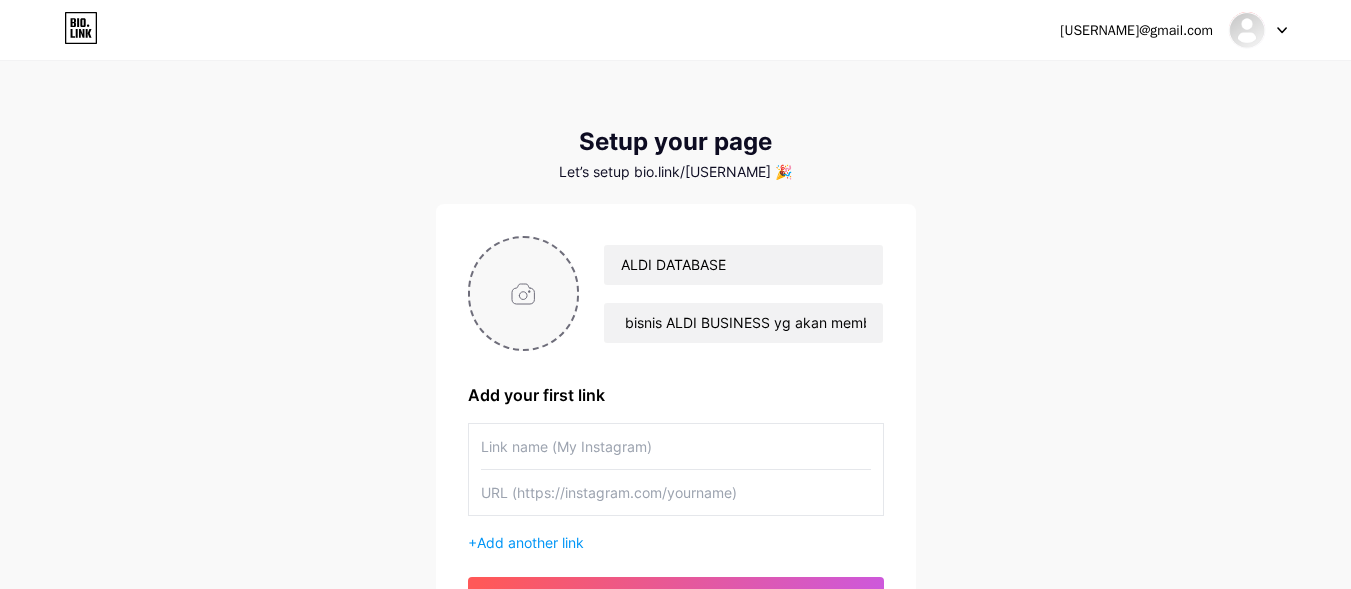 scroll, scrollTop: 0, scrollLeft: 0, axis: both 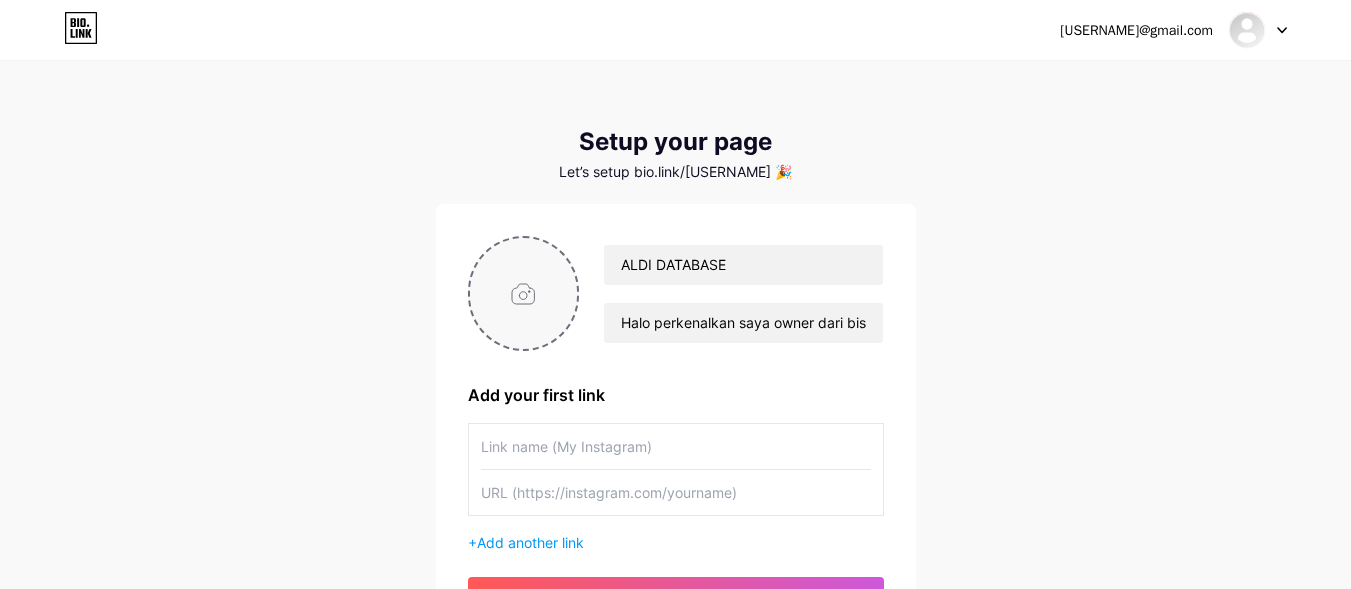 click at bounding box center [524, 293] 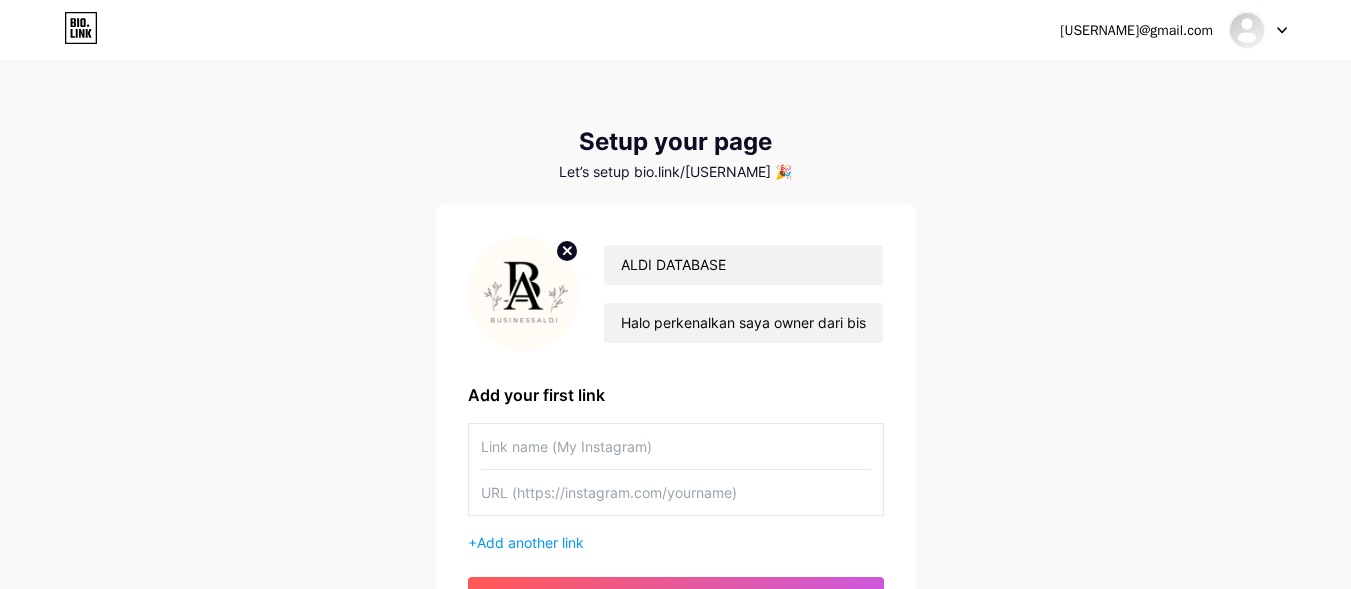 click at bounding box center (676, 446) 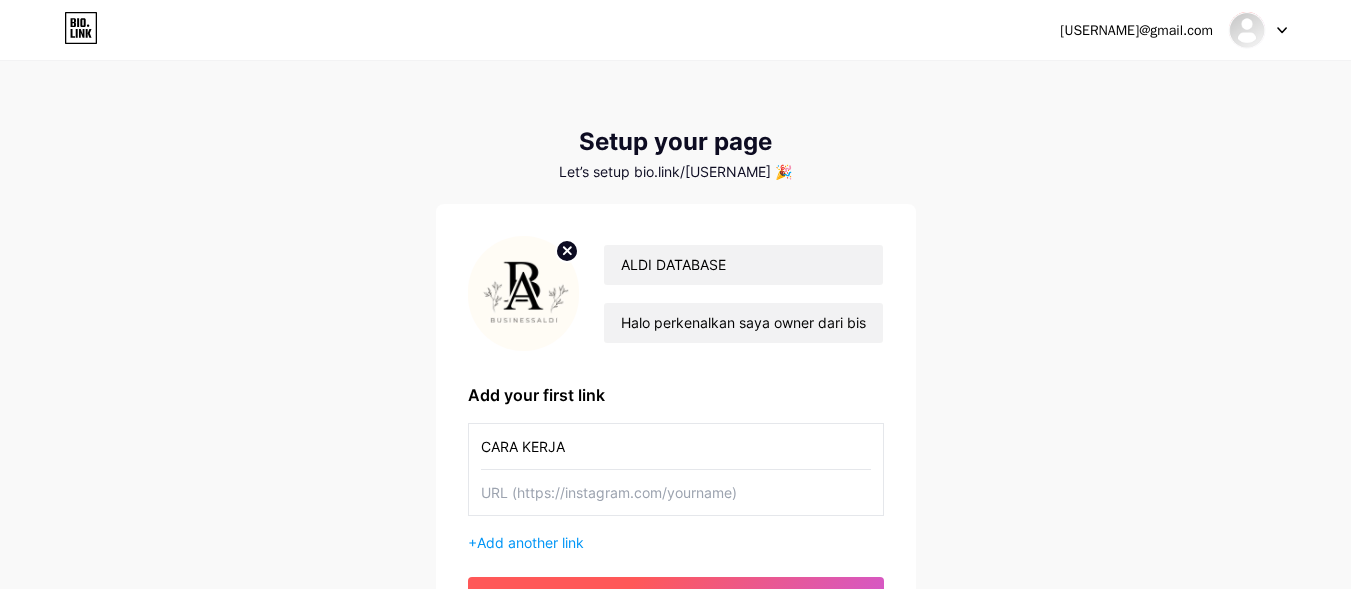 type on "CARA KERJA" 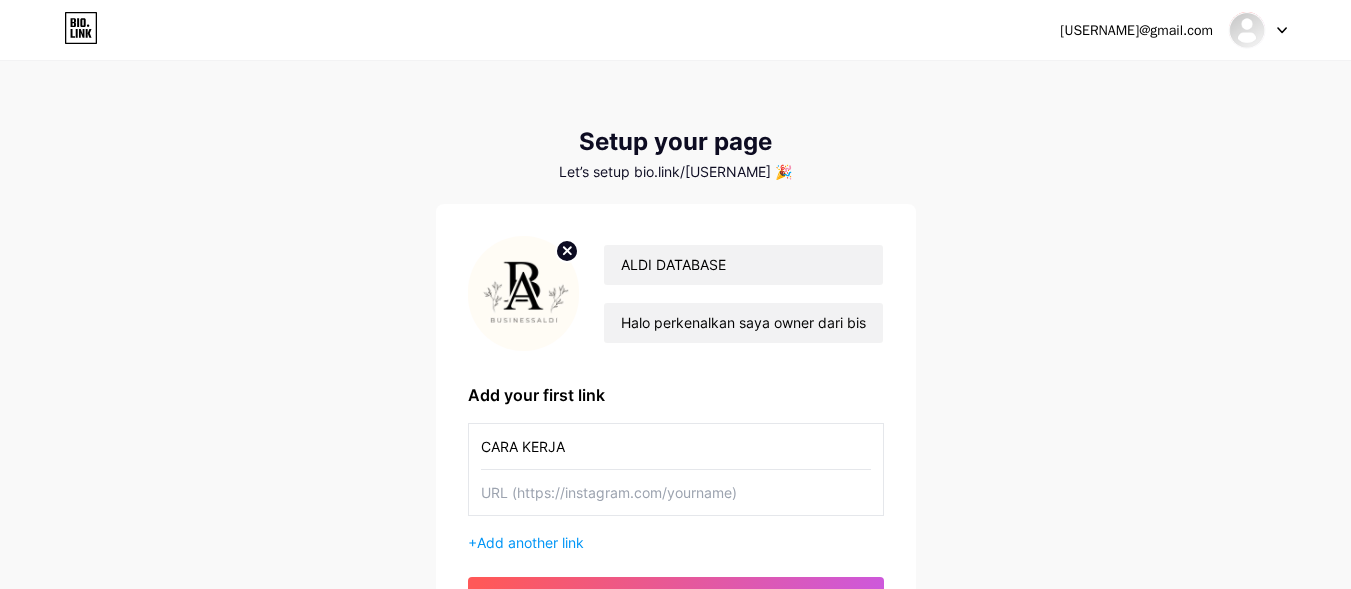 click at bounding box center [676, 492] 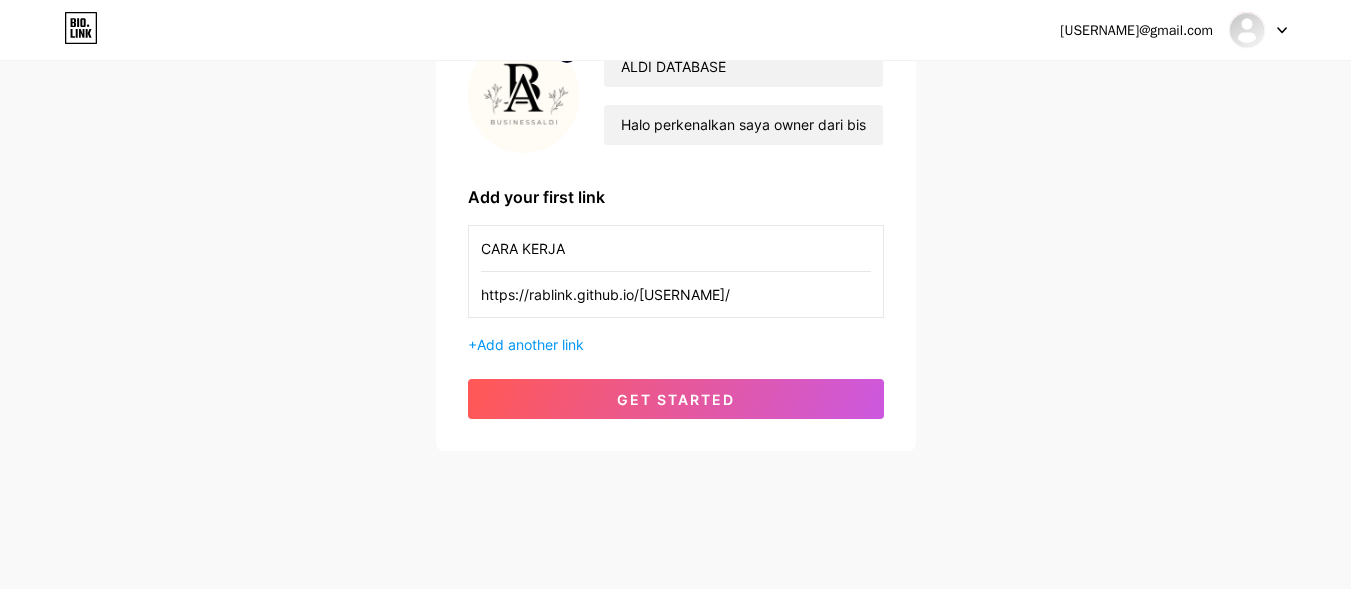 scroll, scrollTop: 204, scrollLeft: 0, axis: vertical 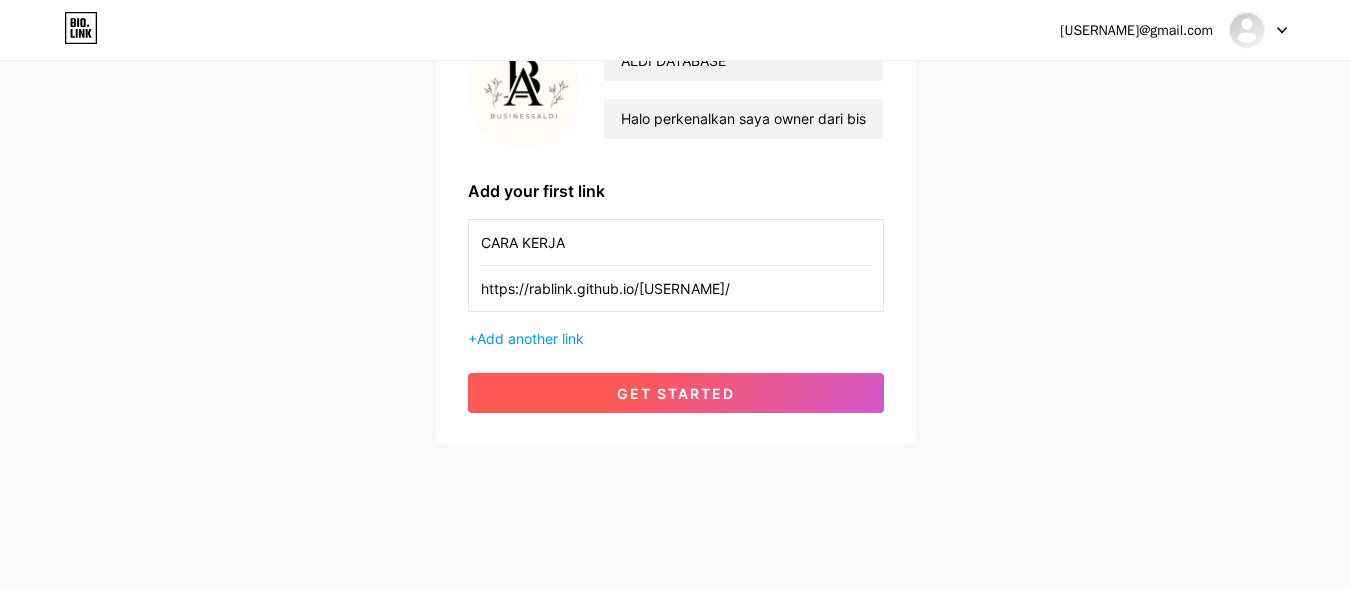 type on "https://rablink.github.io/[USERNAME]/" 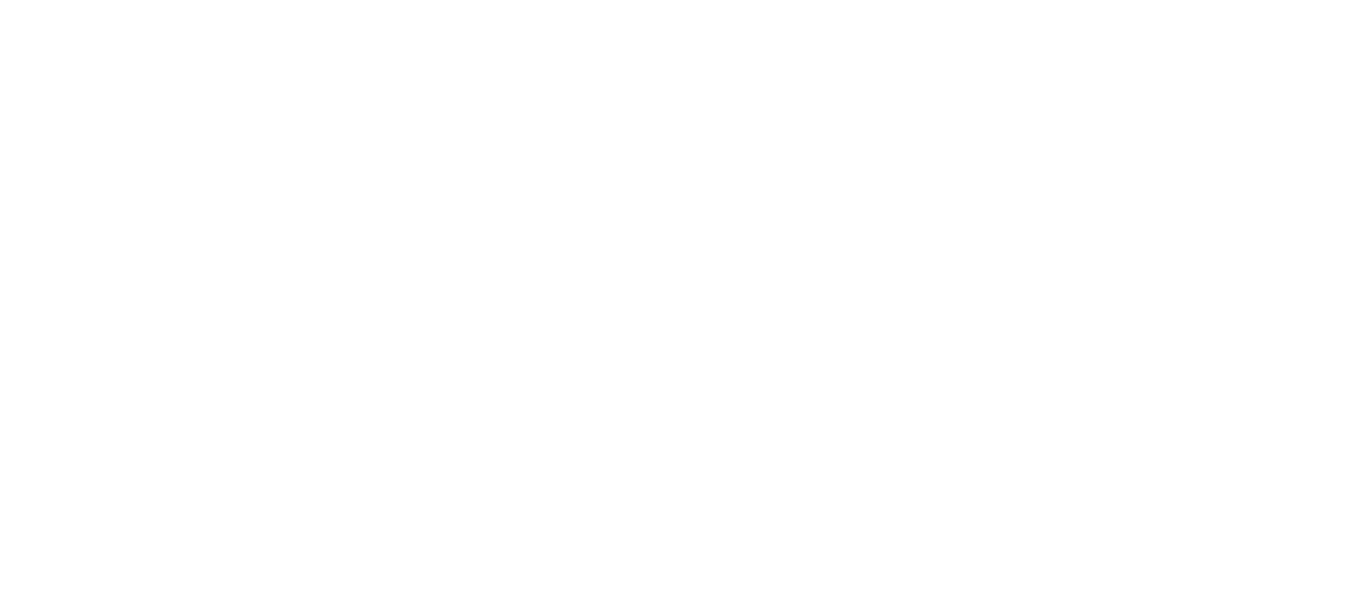 scroll, scrollTop: 0, scrollLeft: 0, axis: both 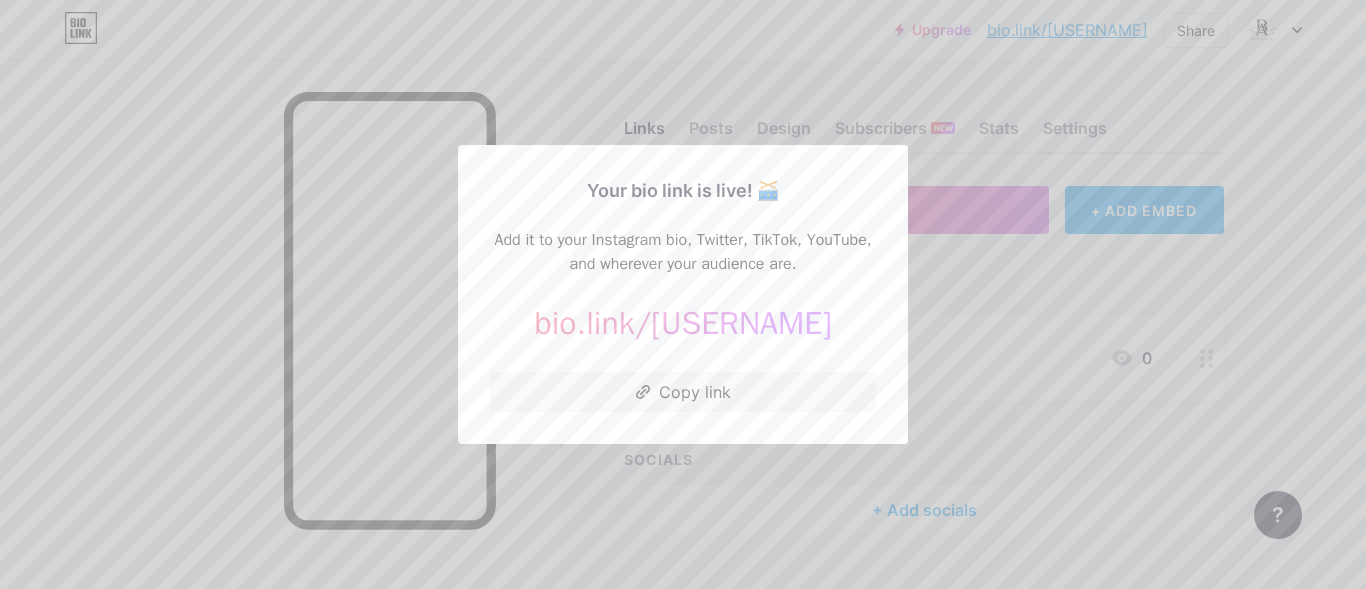 click at bounding box center [683, 294] 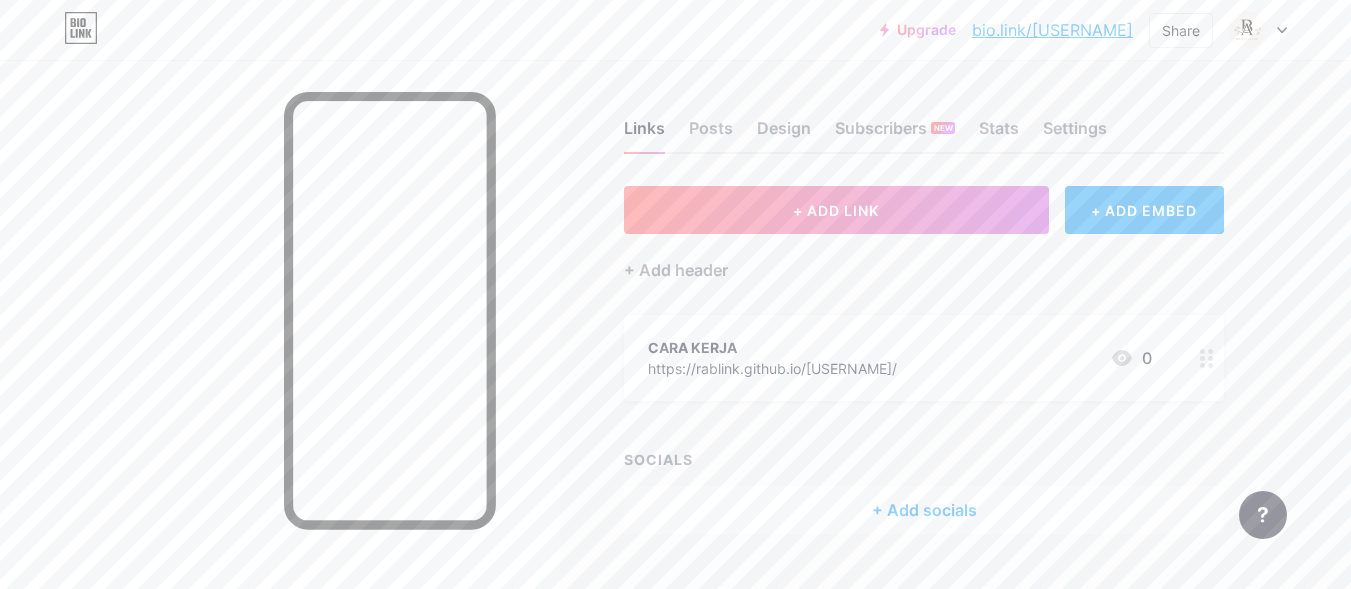 click at bounding box center [1207, 358] 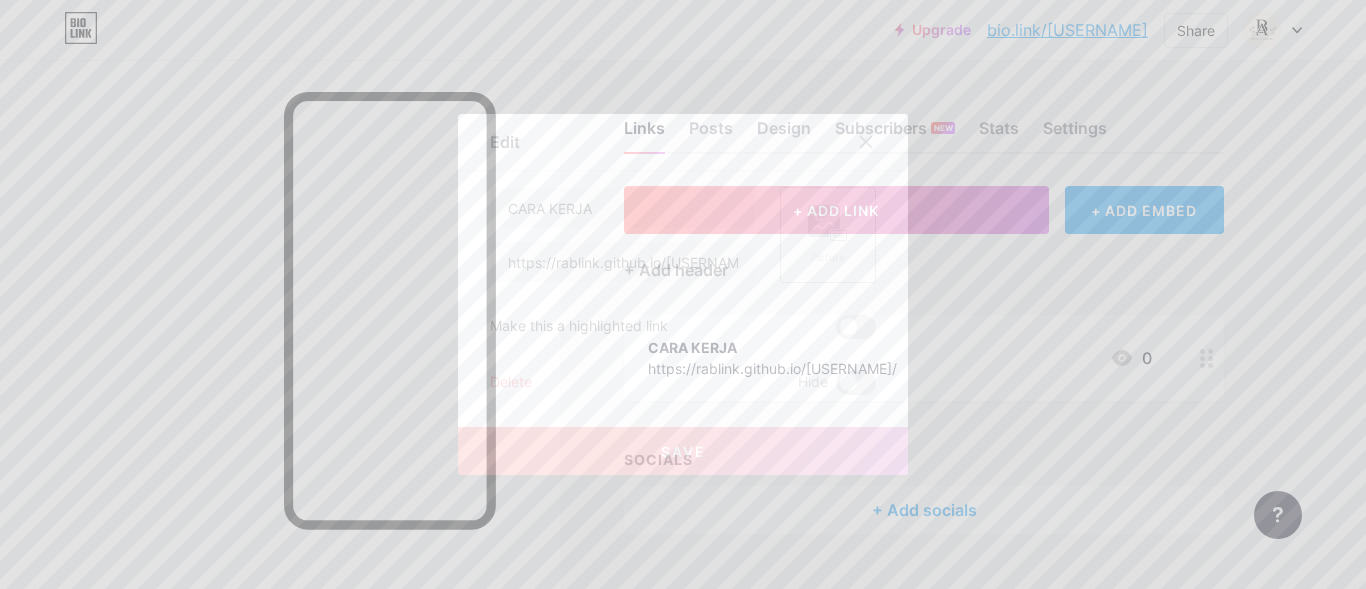 click on "Picture" at bounding box center [828, 235] 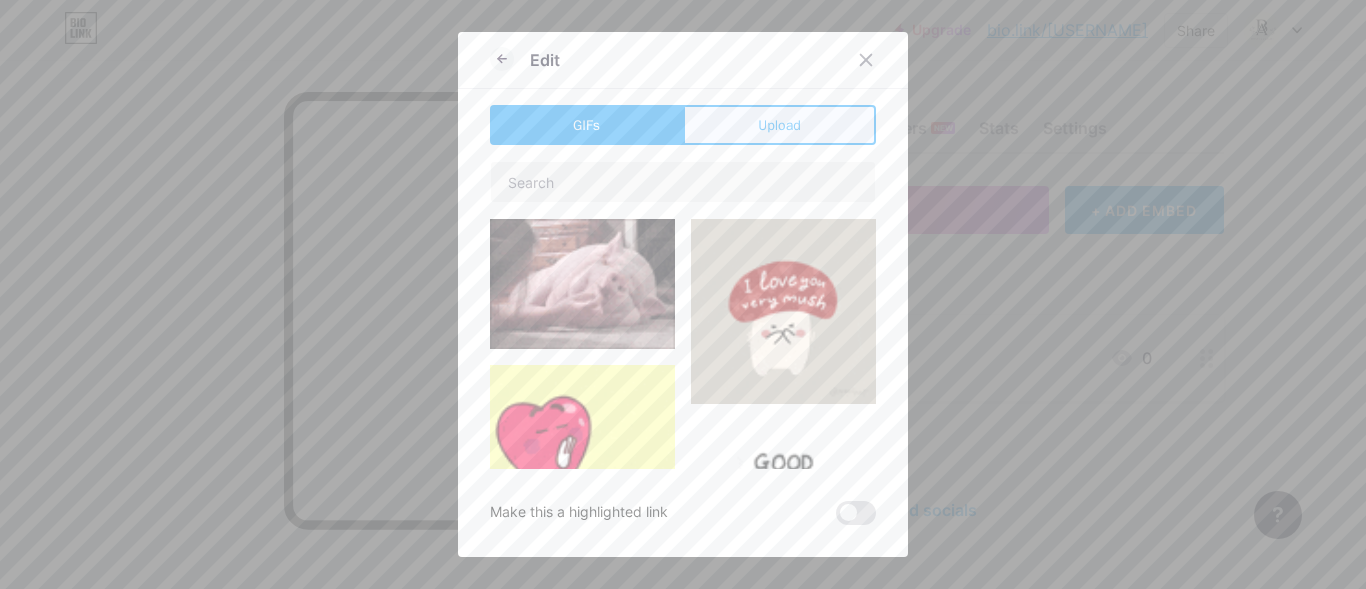 click on "Upload" at bounding box center [779, 125] 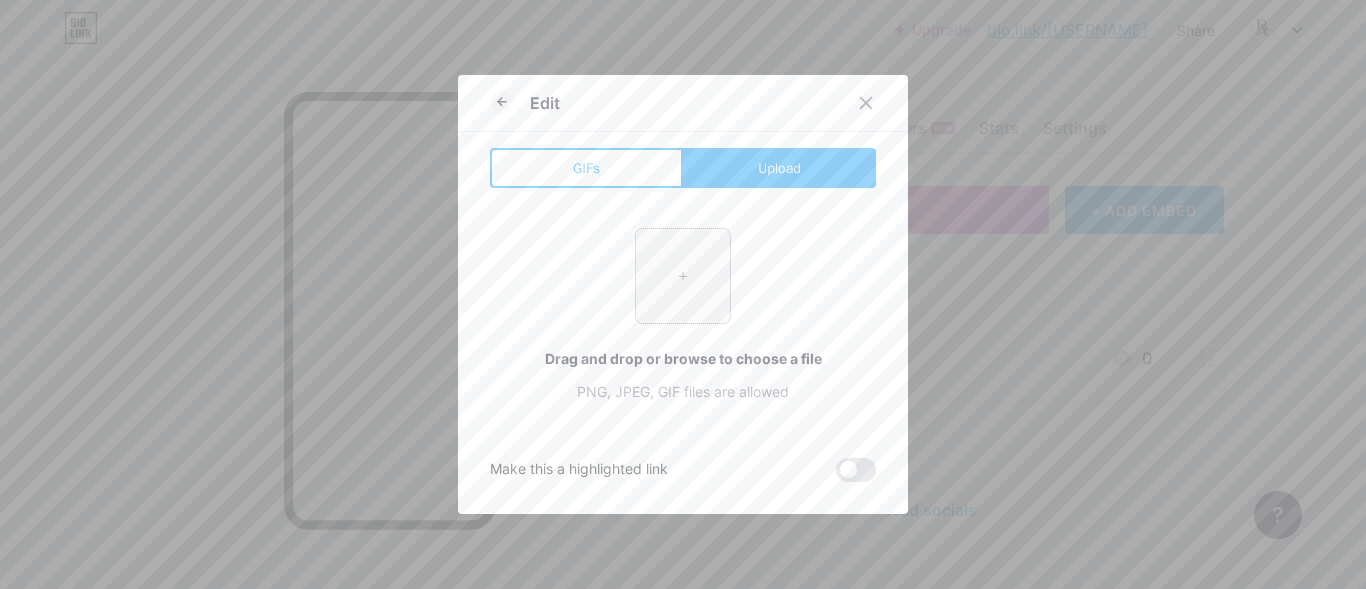 click at bounding box center (683, 276) 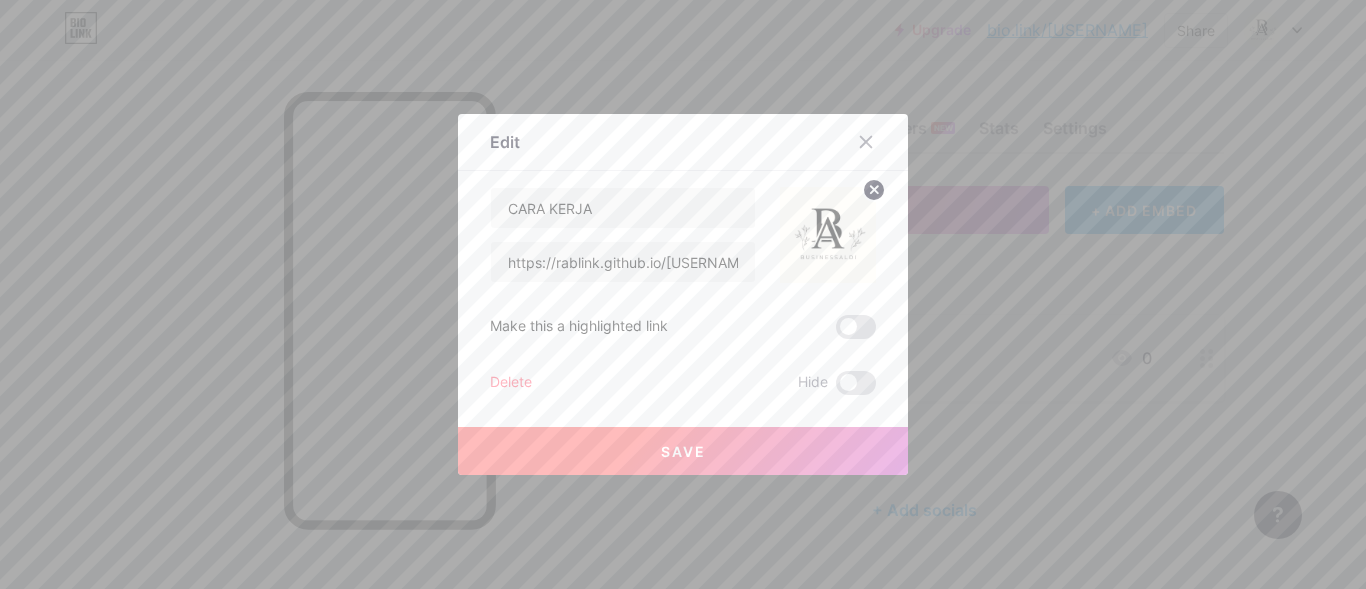 click on "Save" at bounding box center [683, 451] 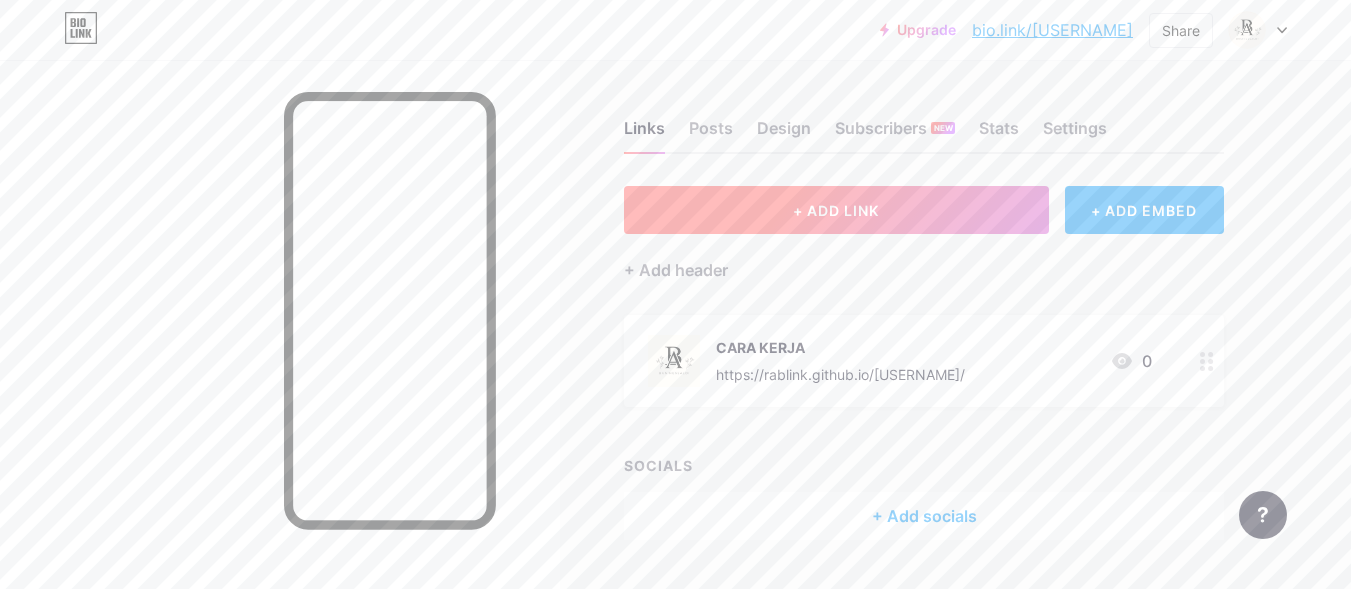 click on "+ ADD LINK" at bounding box center [836, 210] 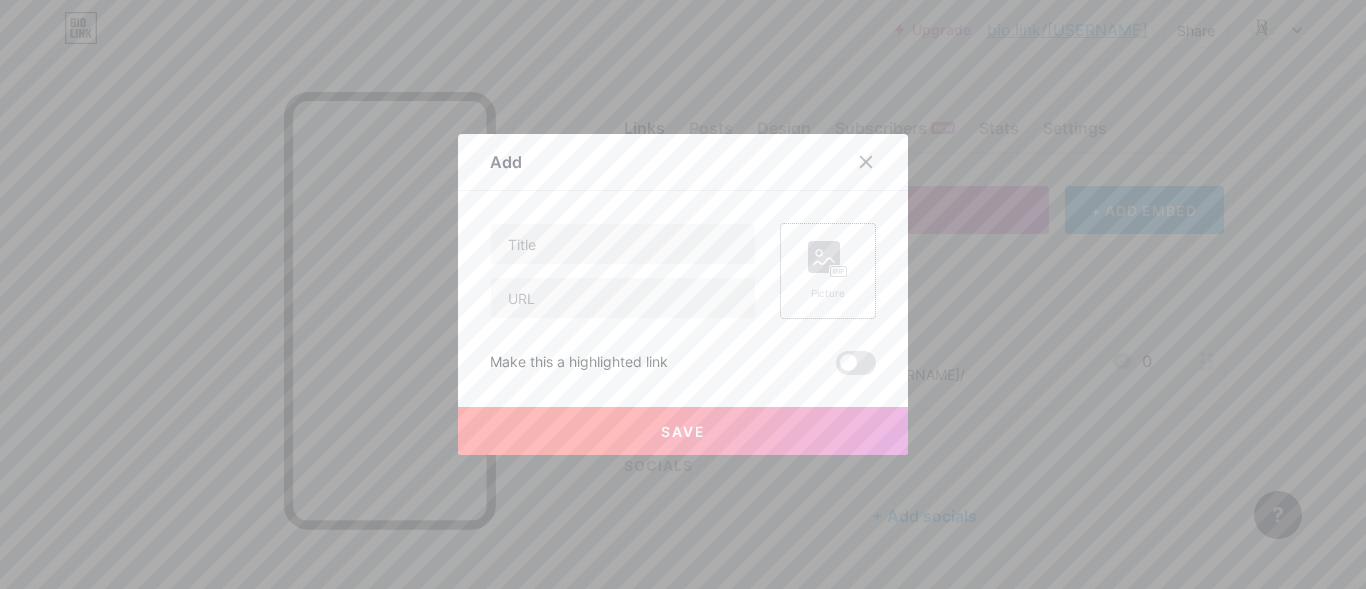 click 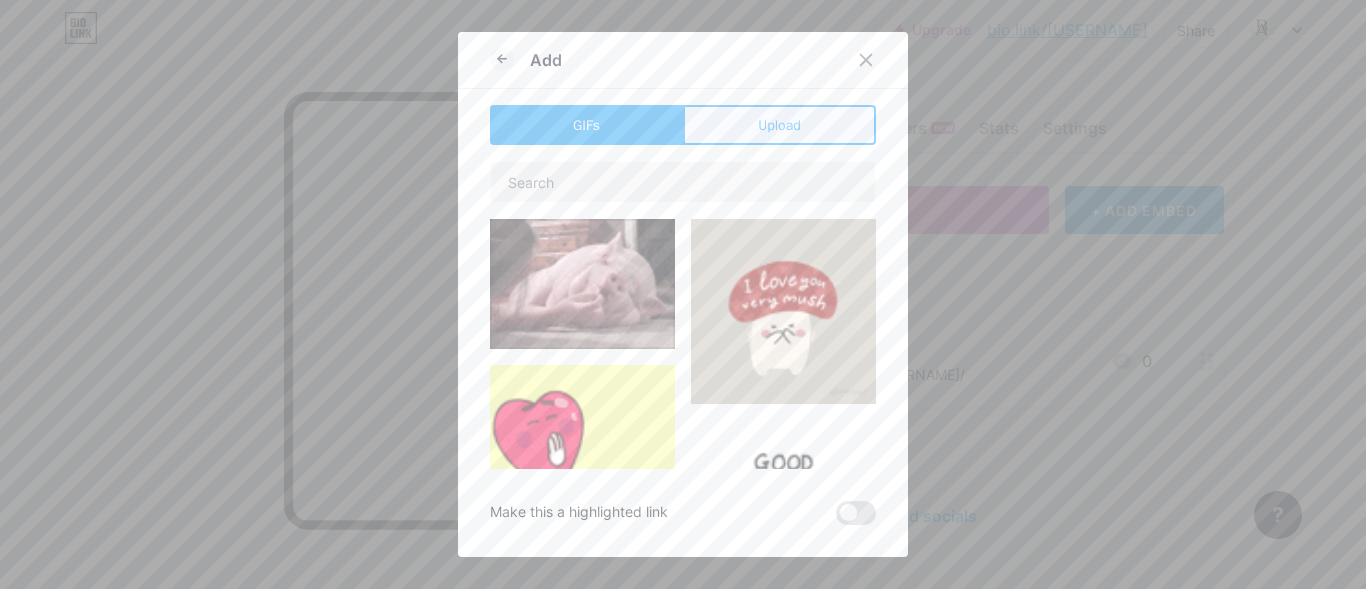click on "Upload" at bounding box center [779, 125] 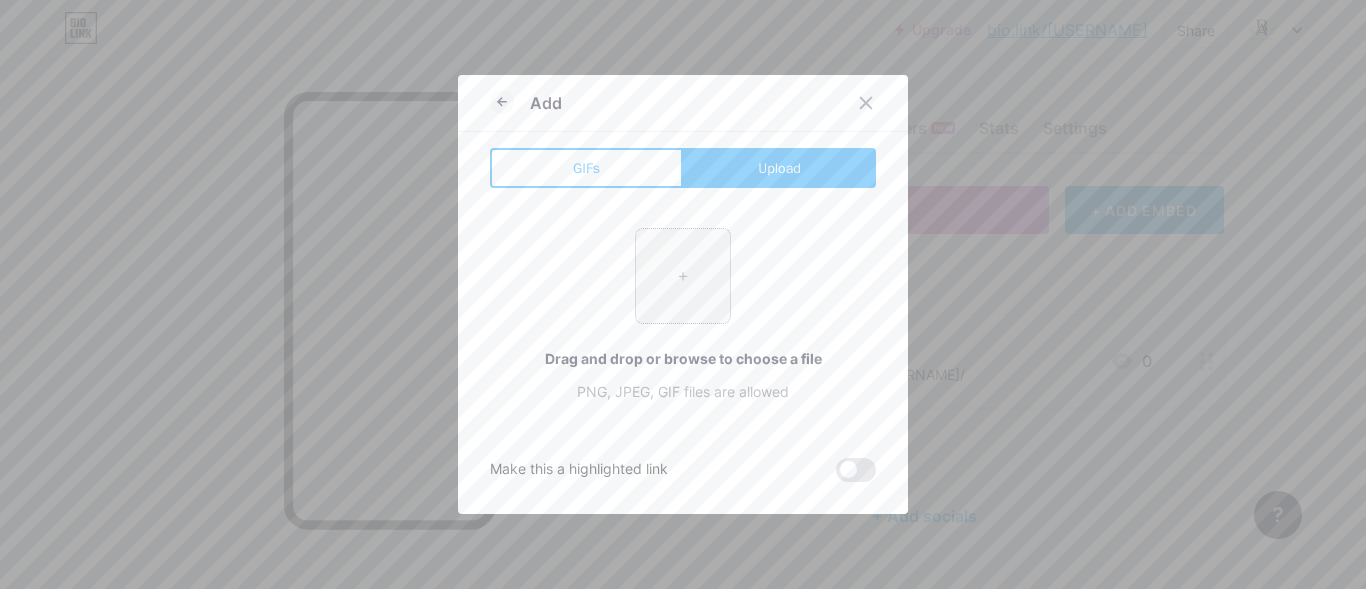 click at bounding box center [683, 276] 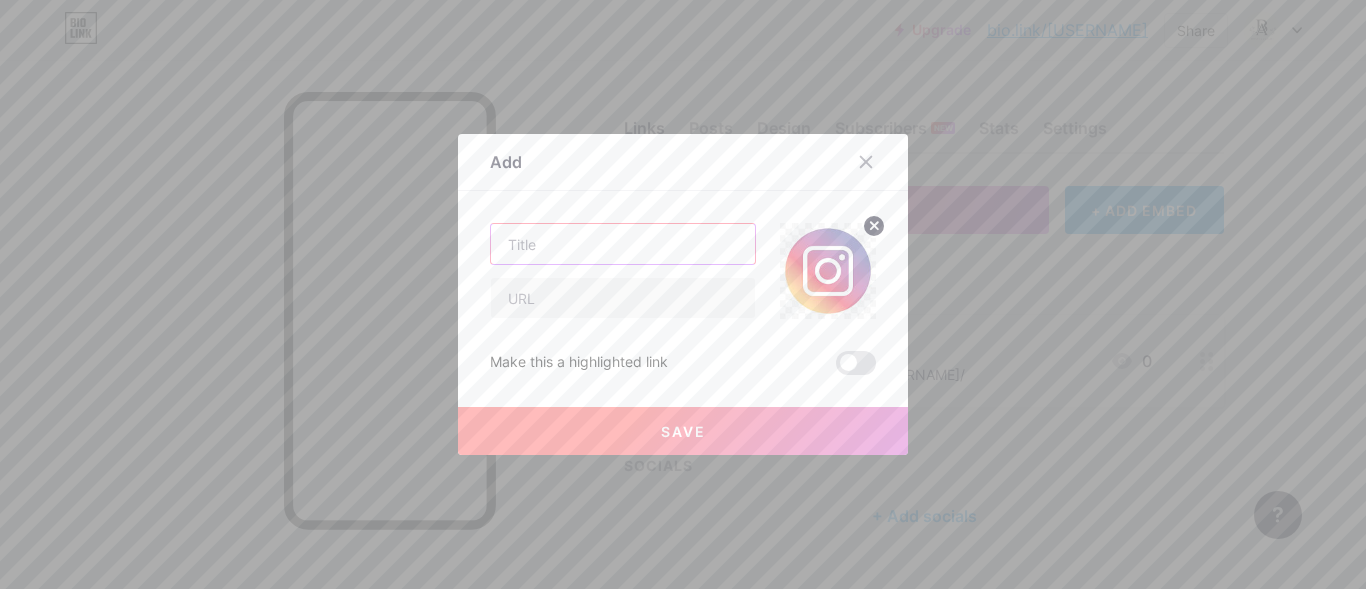 click at bounding box center [623, 244] 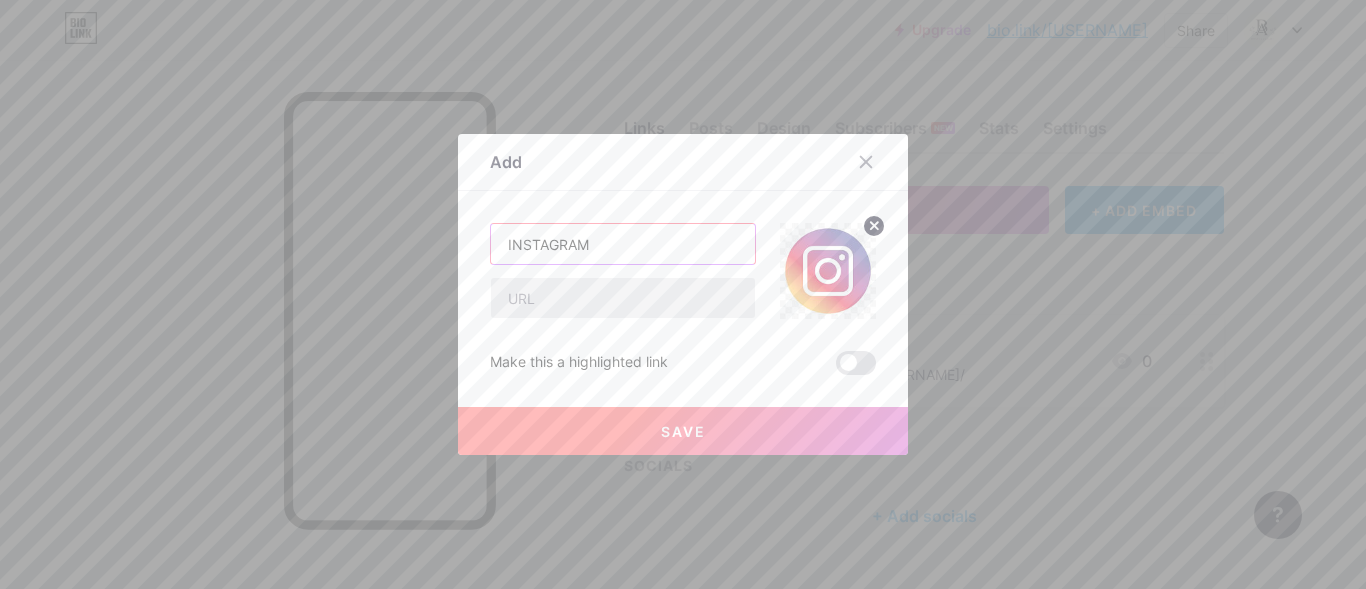 type on "INSTAGRAM" 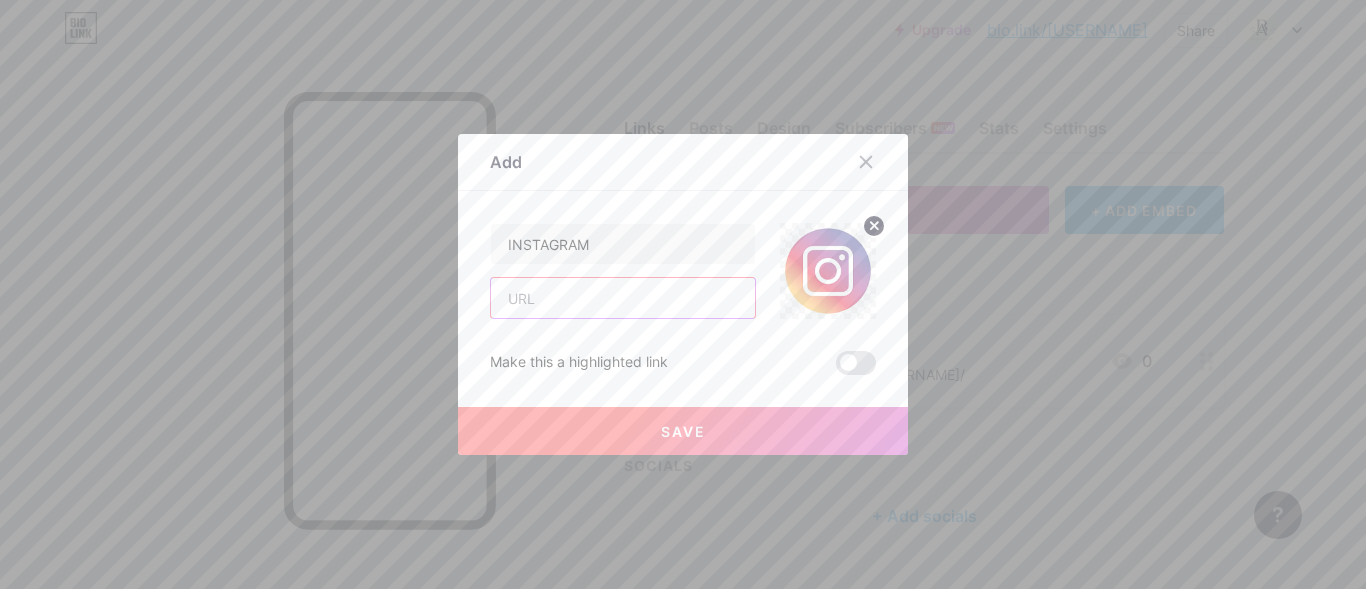 click at bounding box center [623, 298] 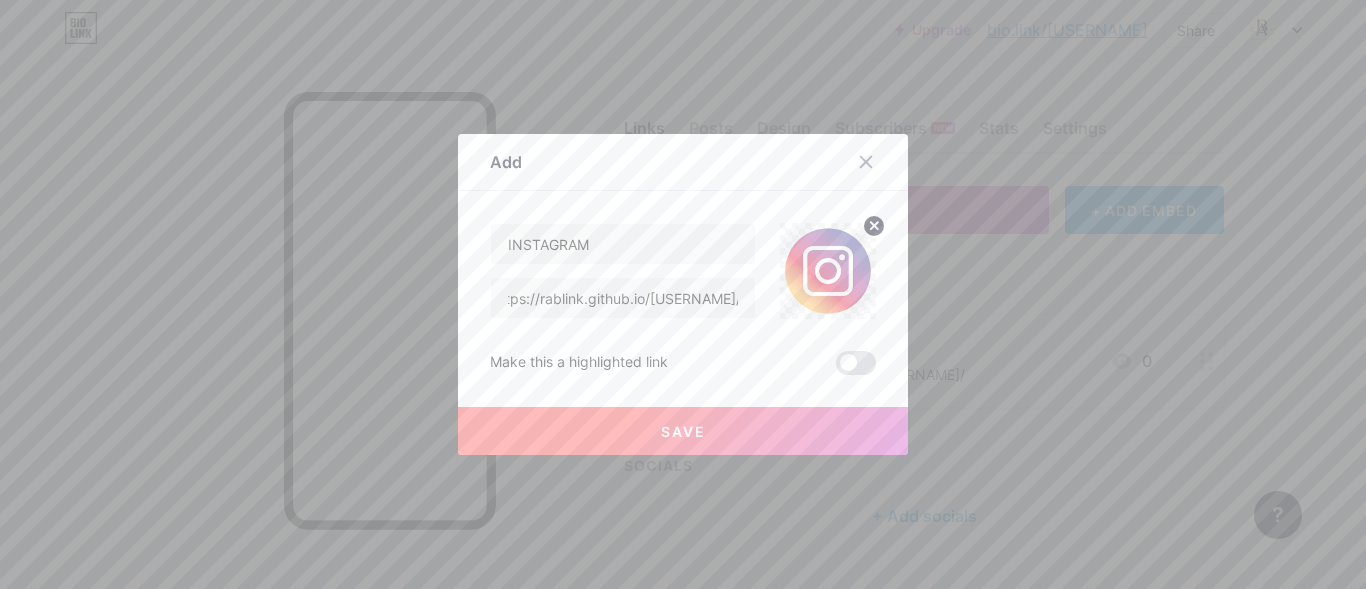 scroll, scrollTop: 0, scrollLeft: 0, axis: both 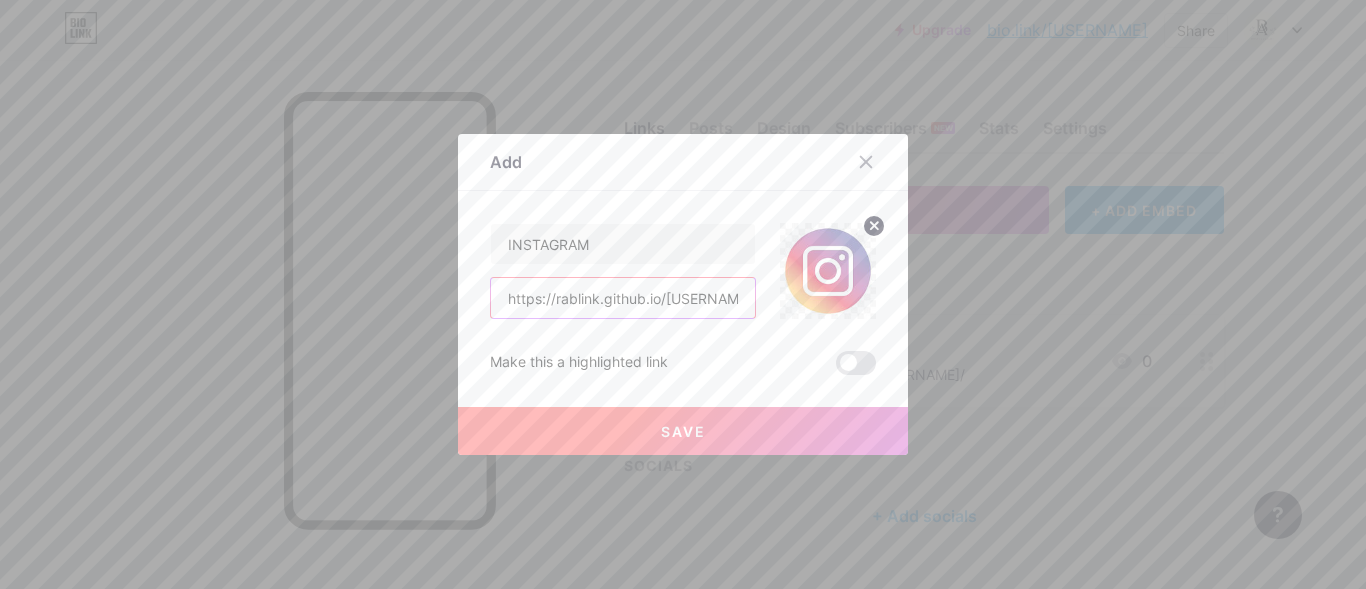 click on "https://rablink.github.io/[USERNAME]/" at bounding box center (623, 298) 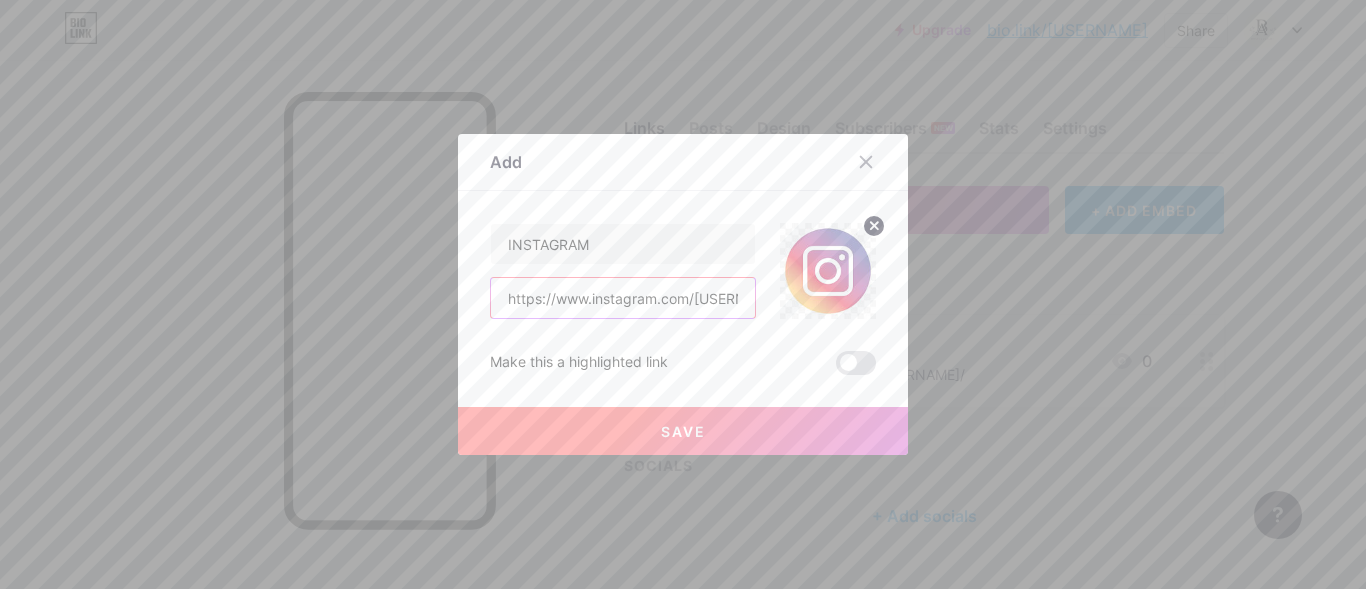 scroll, scrollTop: 0, scrollLeft: 251, axis: horizontal 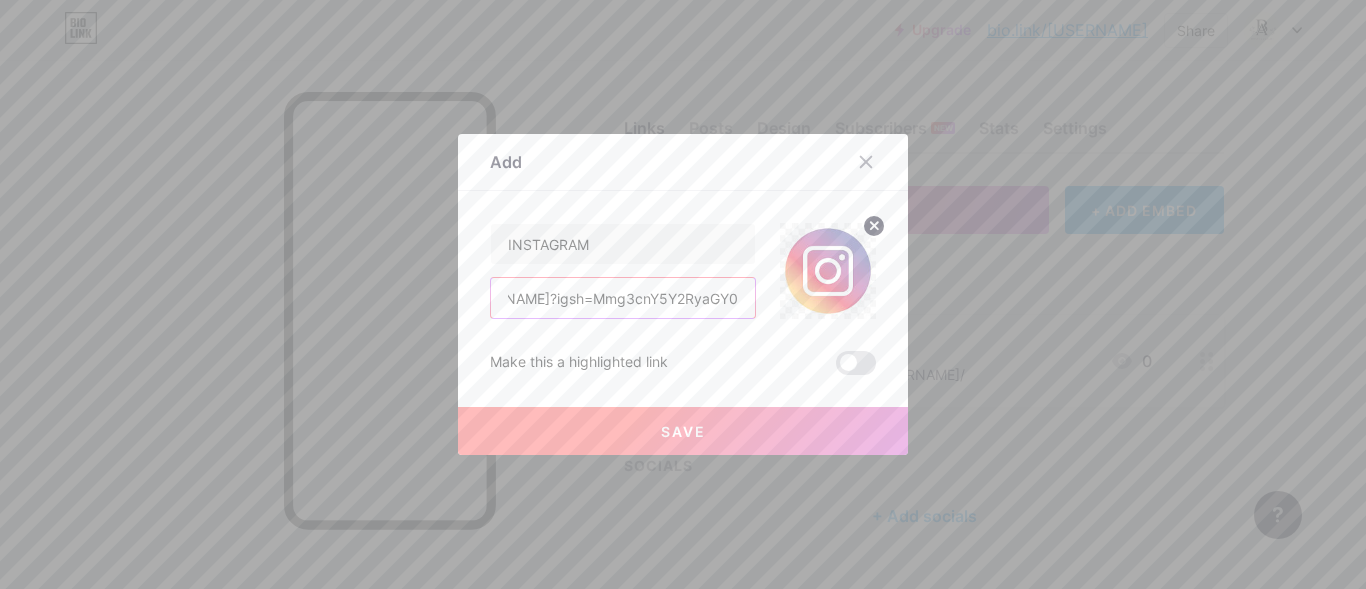 type on "https://www.instagram.com/[USERNAME]?igsh=Mmg3cnY5Y2RyaGY0" 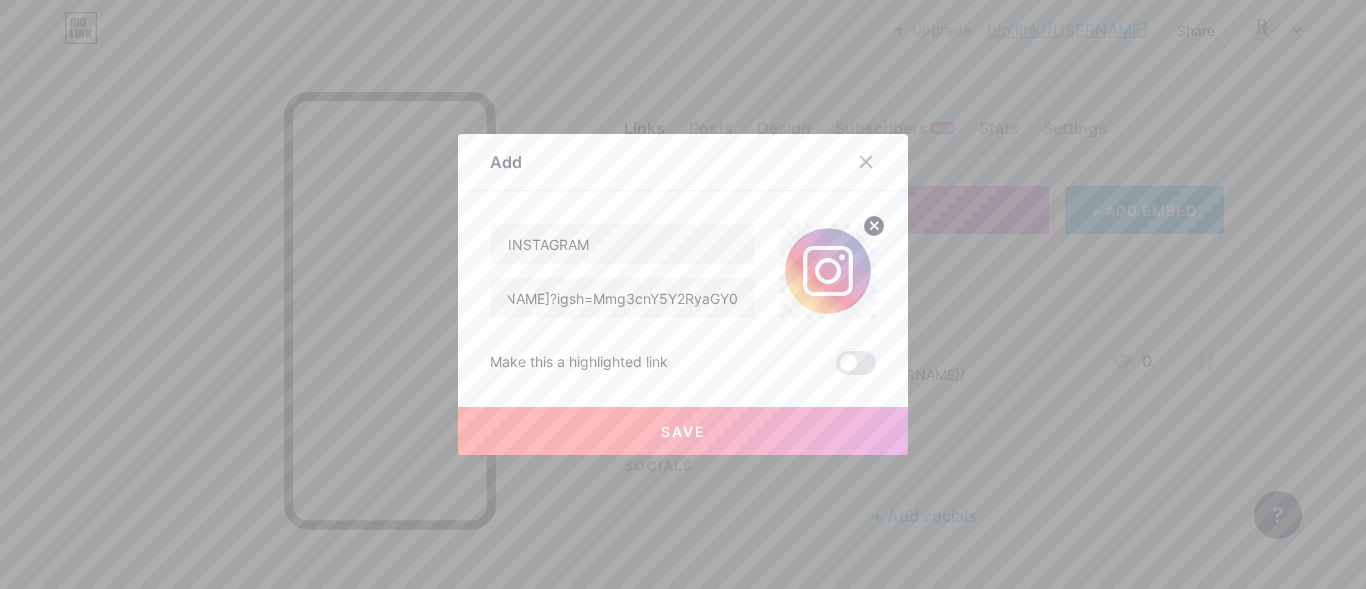 scroll, scrollTop: 0, scrollLeft: 0, axis: both 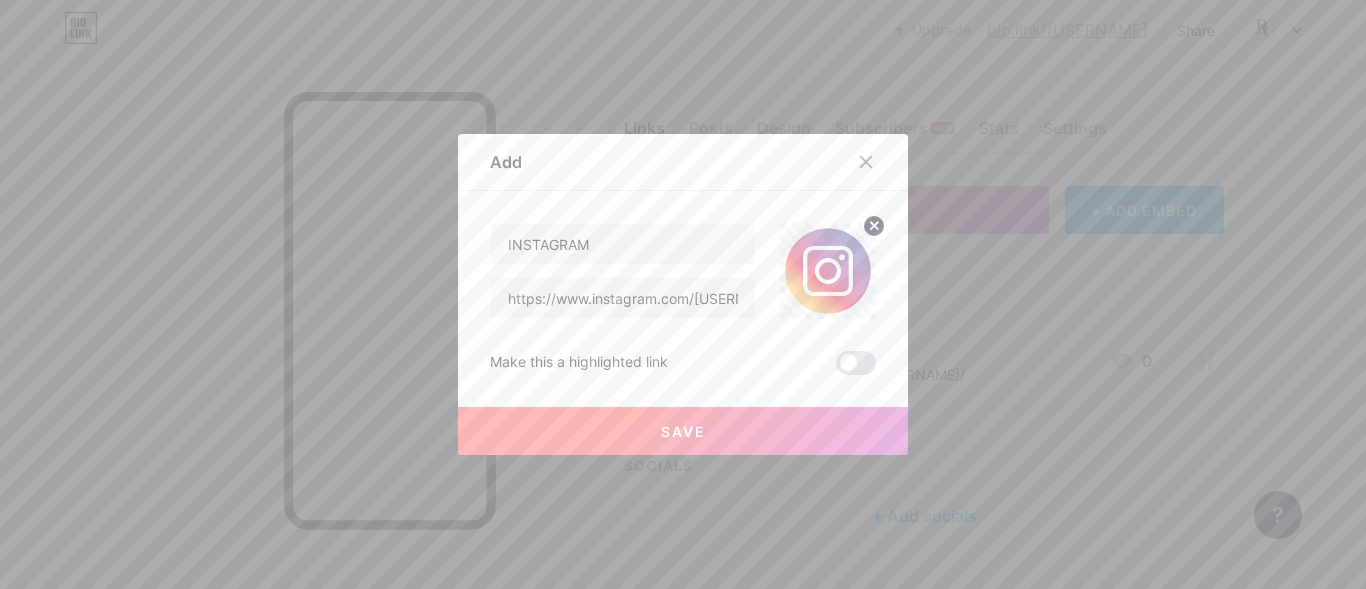 click on "Save" at bounding box center [683, 431] 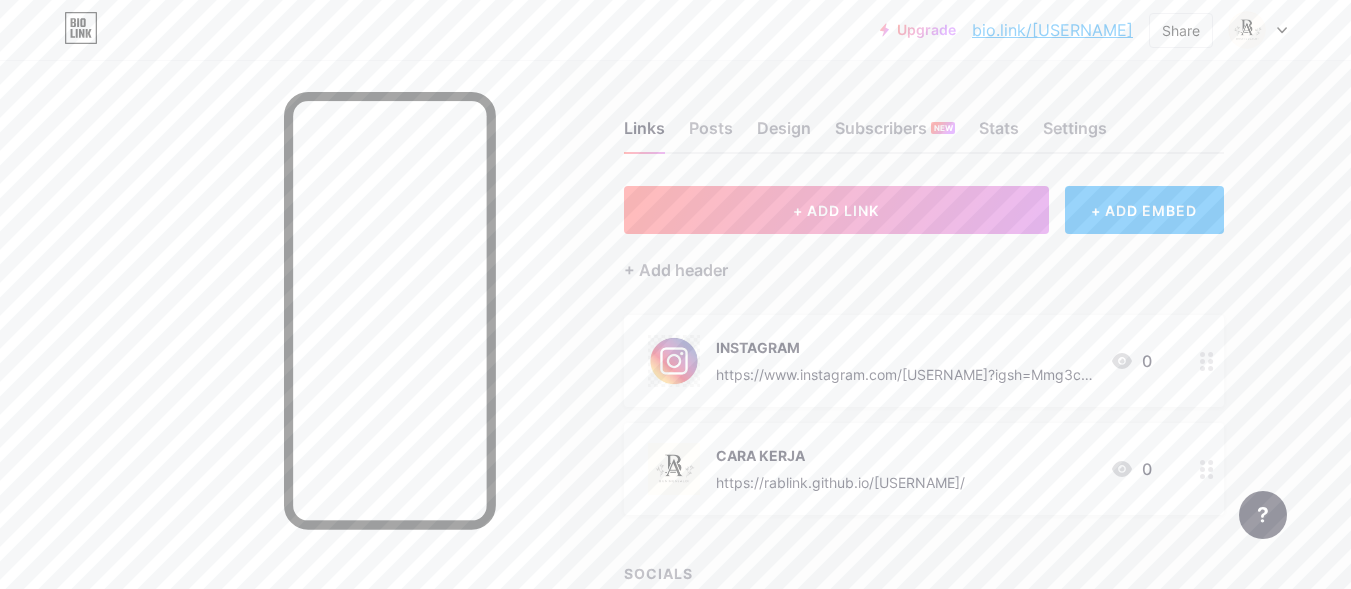 type 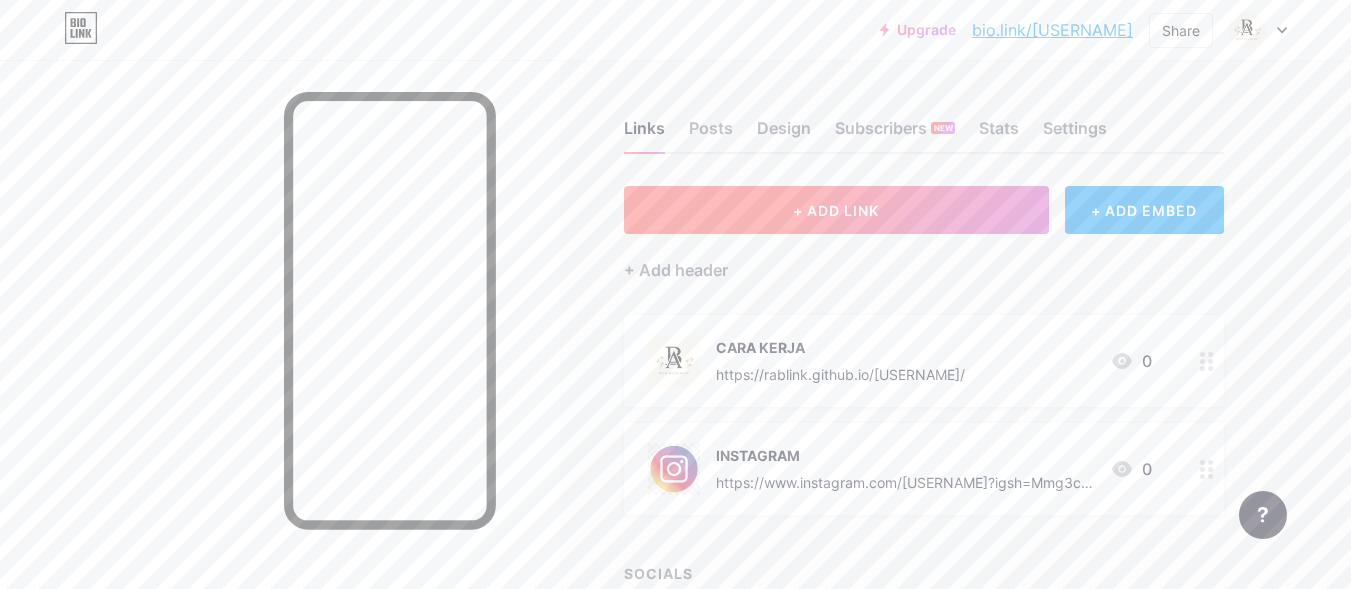 click on "+ ADD LINK" at bounding box center (836, 210) 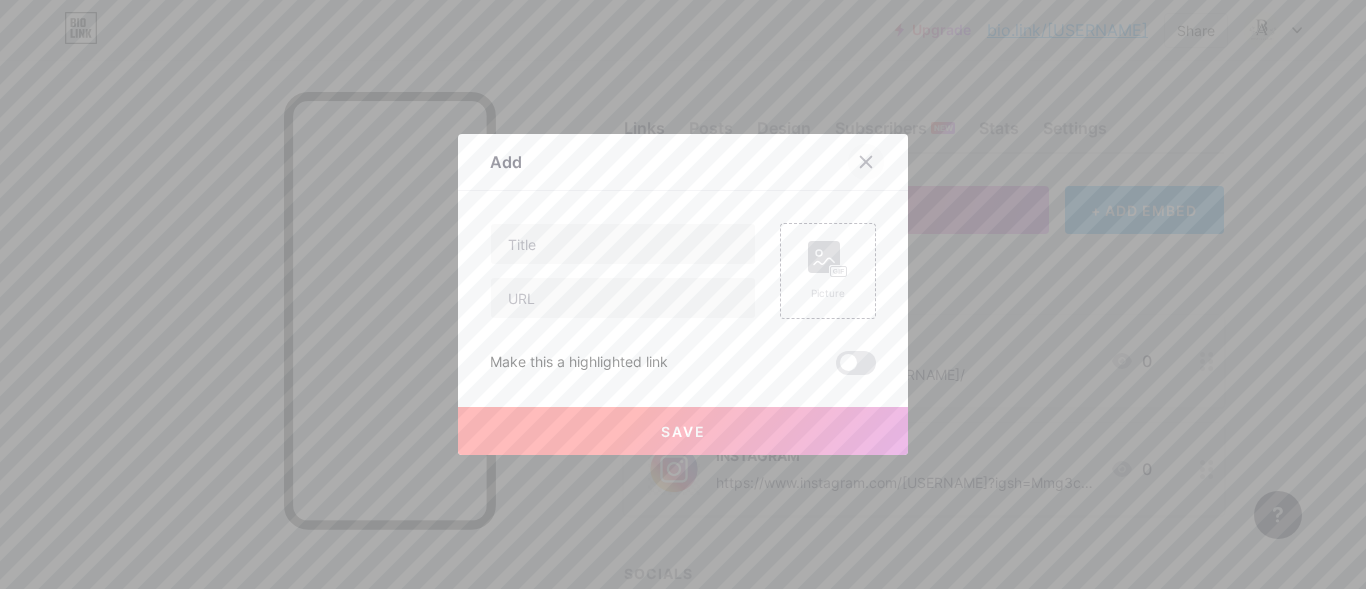 click 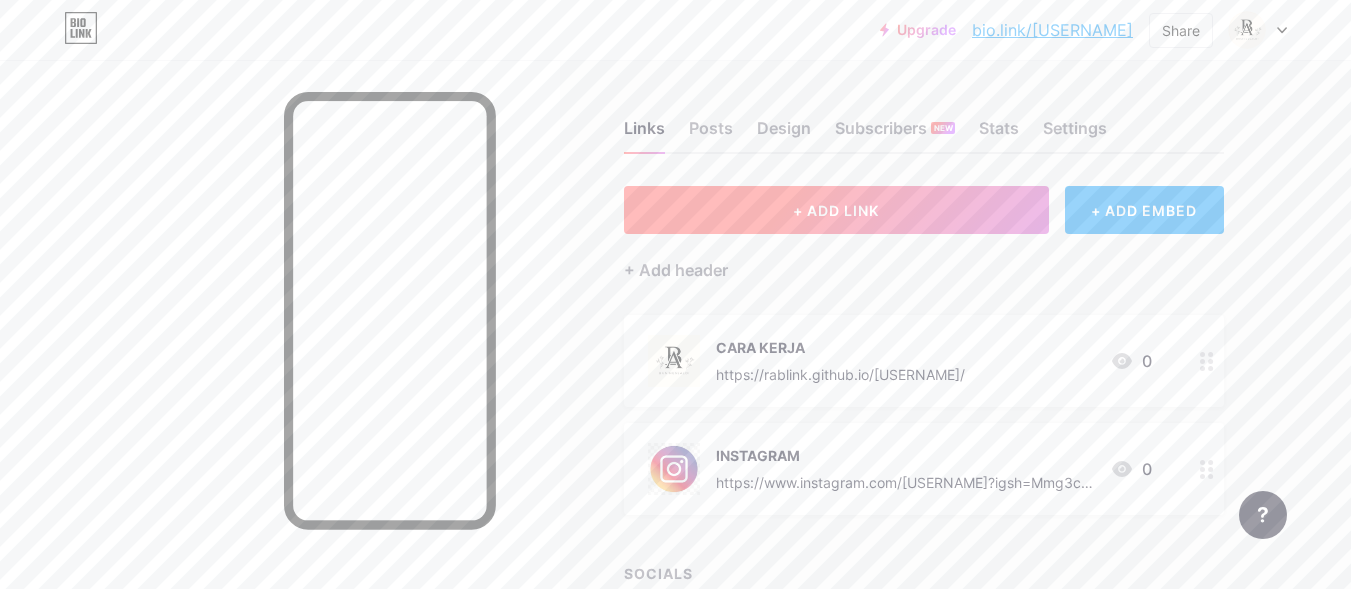 click on "+ ADD LINK" at bounding box center [836, 210] 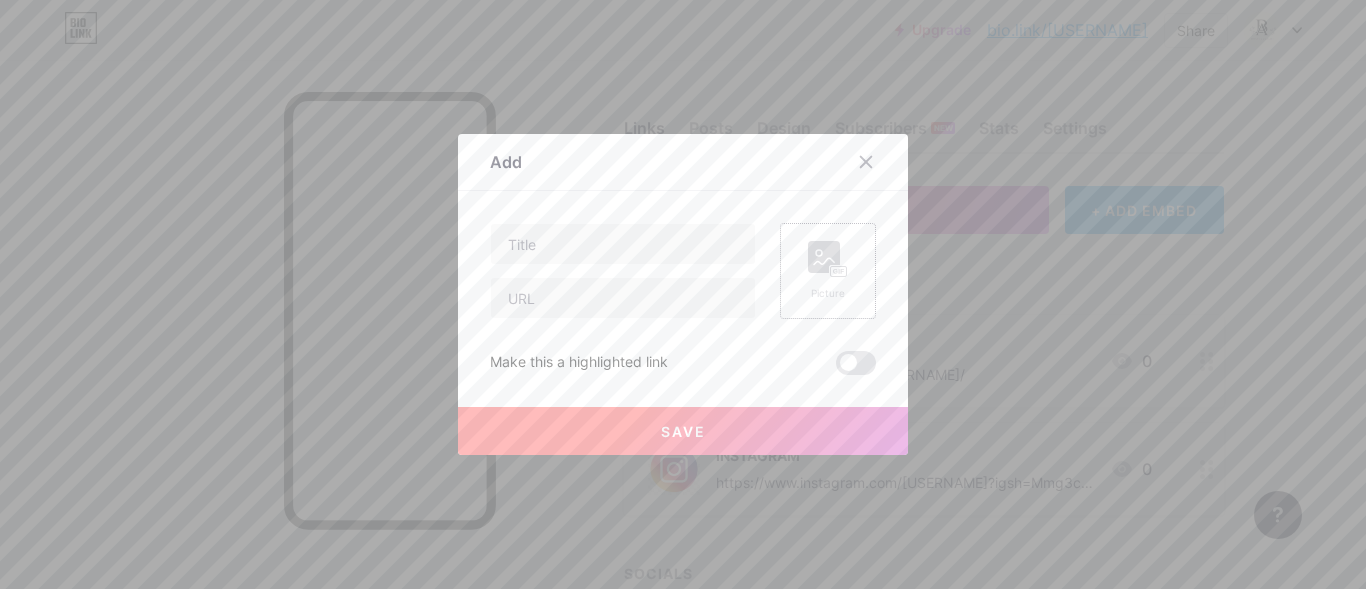 click 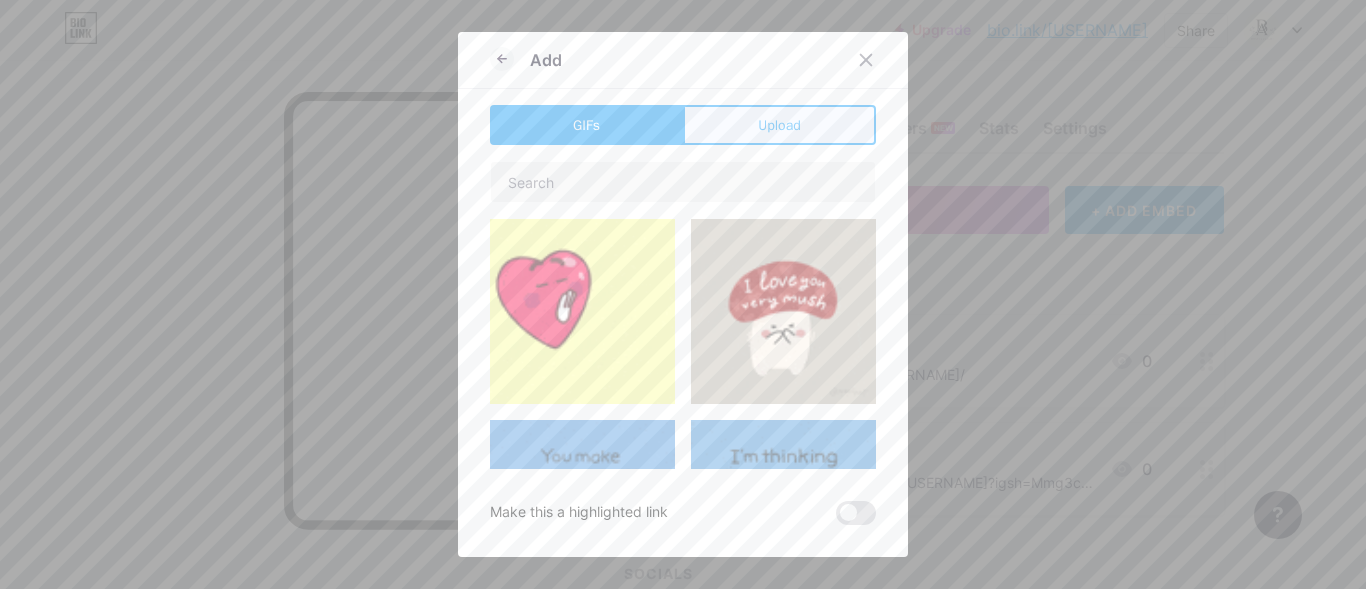 click on "Upload" at bounding box center (779, 125) 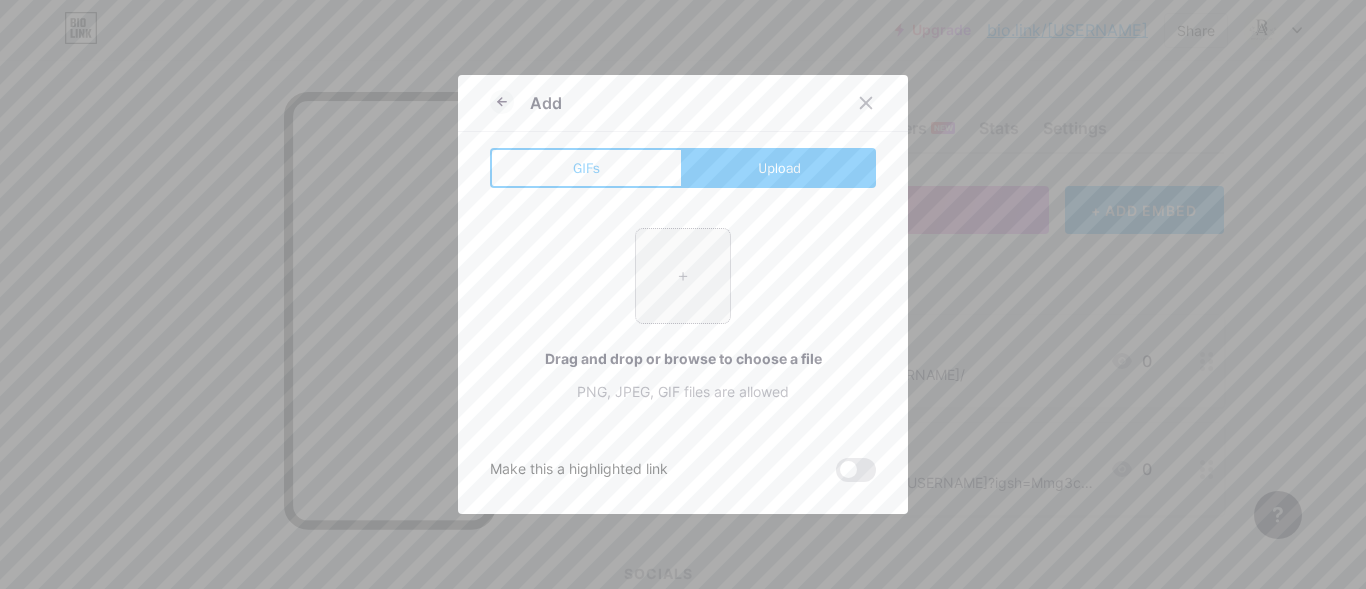 click at bounding box center (683, 276) 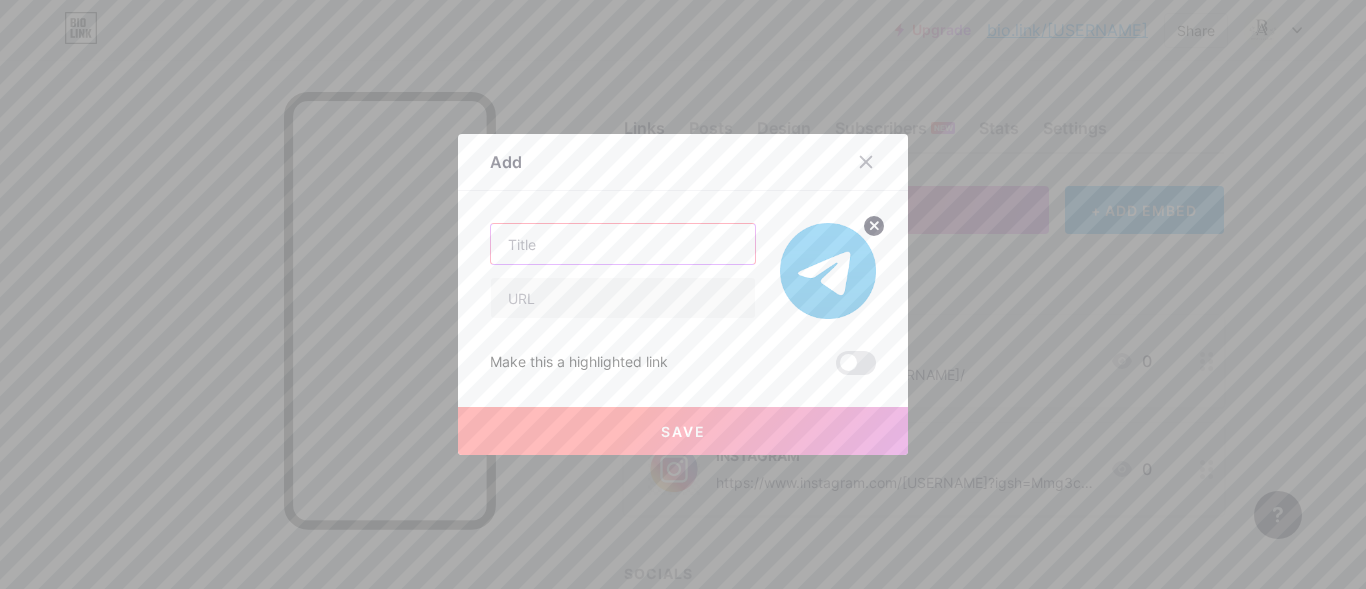 click at bounding box center [623, 244] 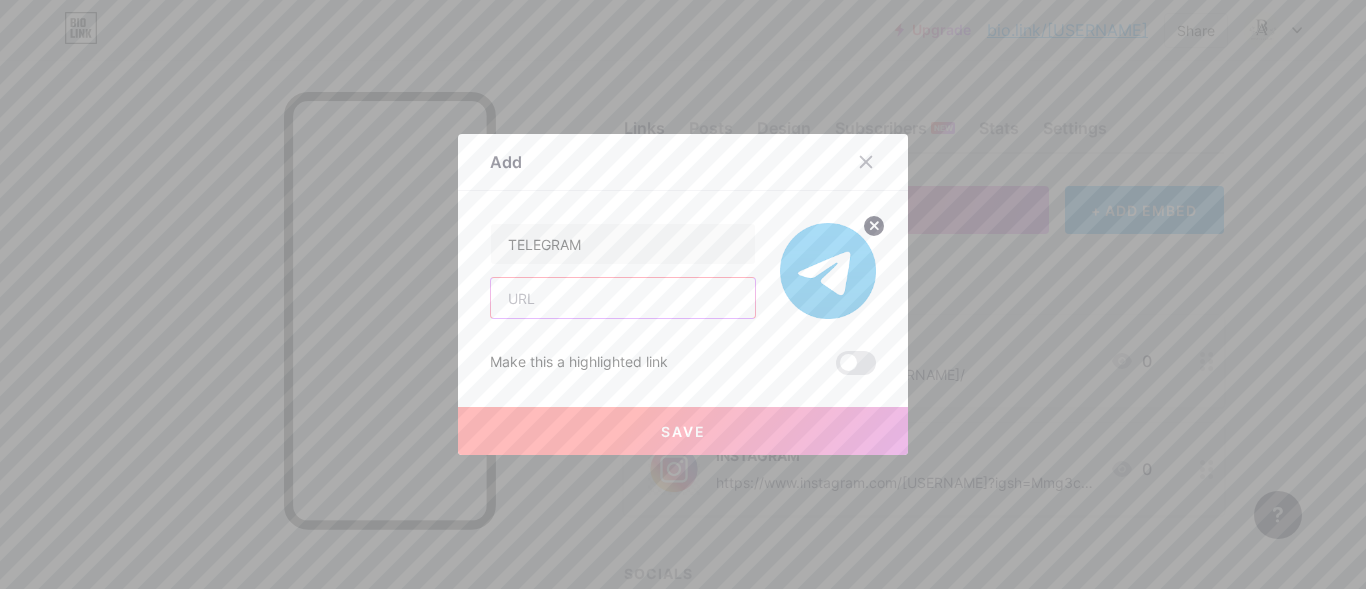 click at bounding box center [623, 298] 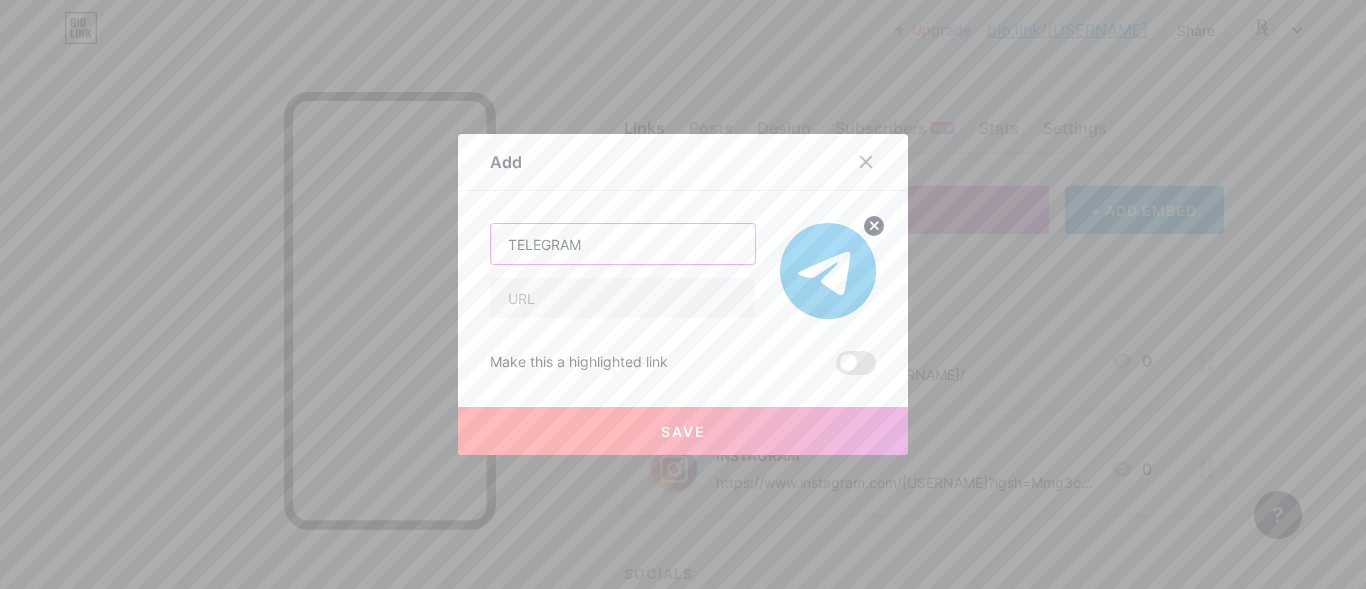 click on "TELEGRAM" at bounding box center [623, 244] 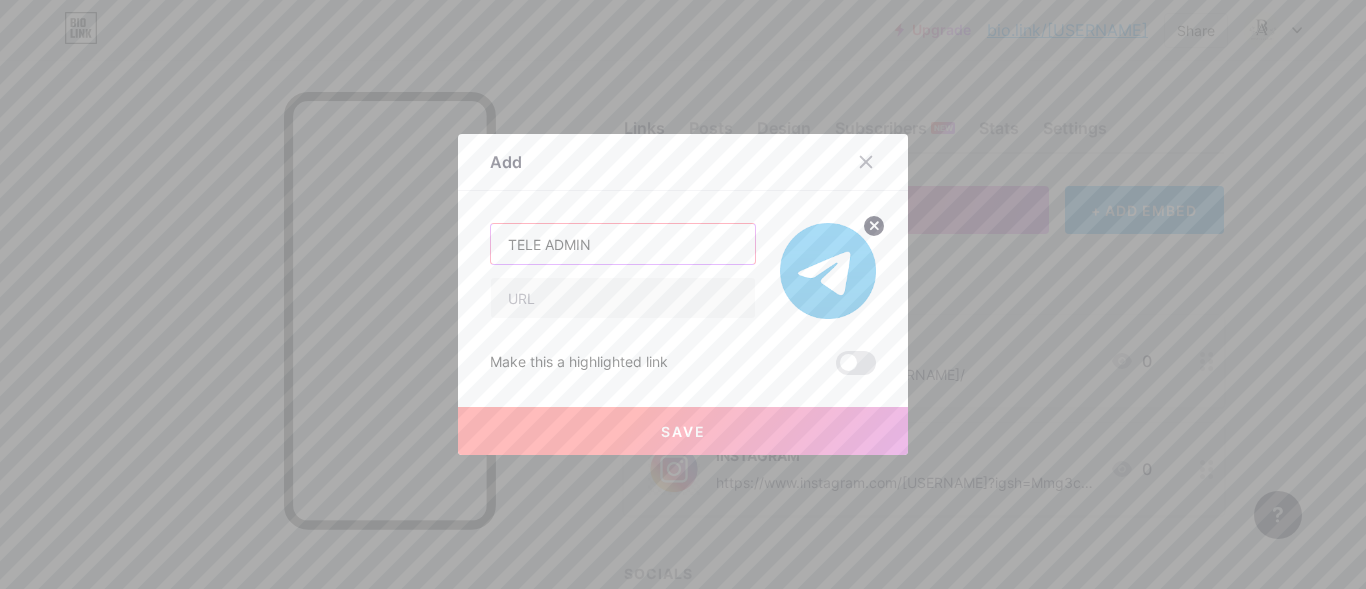 type on "TELE ADMIN" 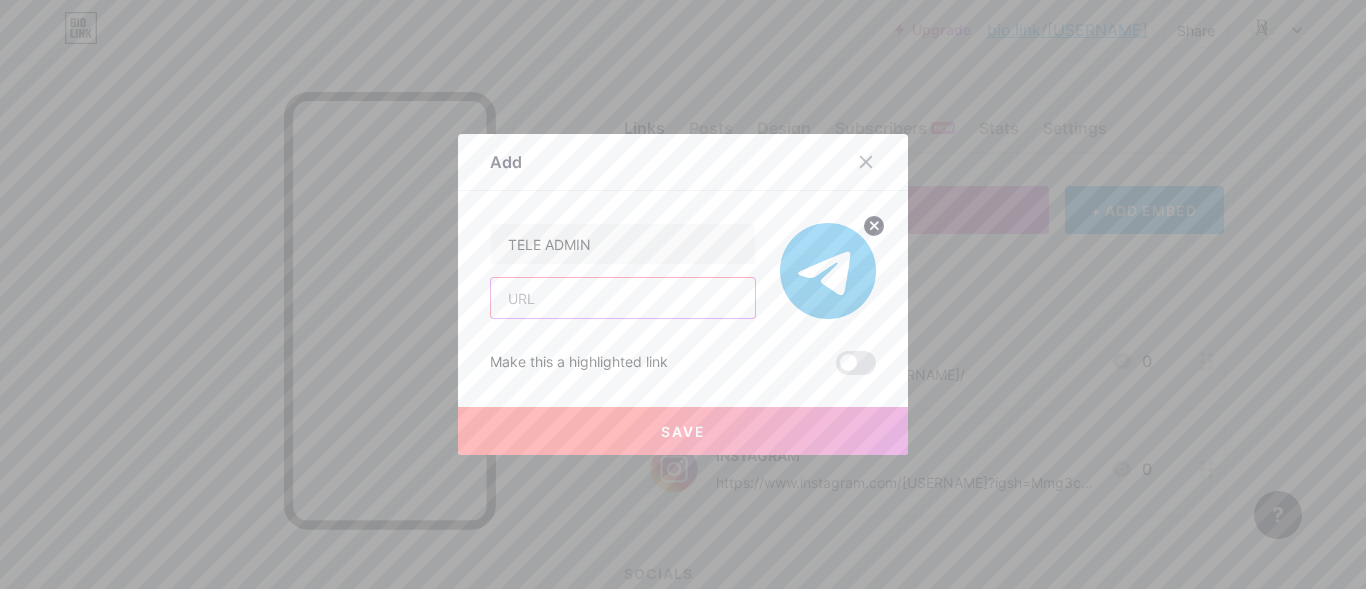 click at bounding box center [623, 298] 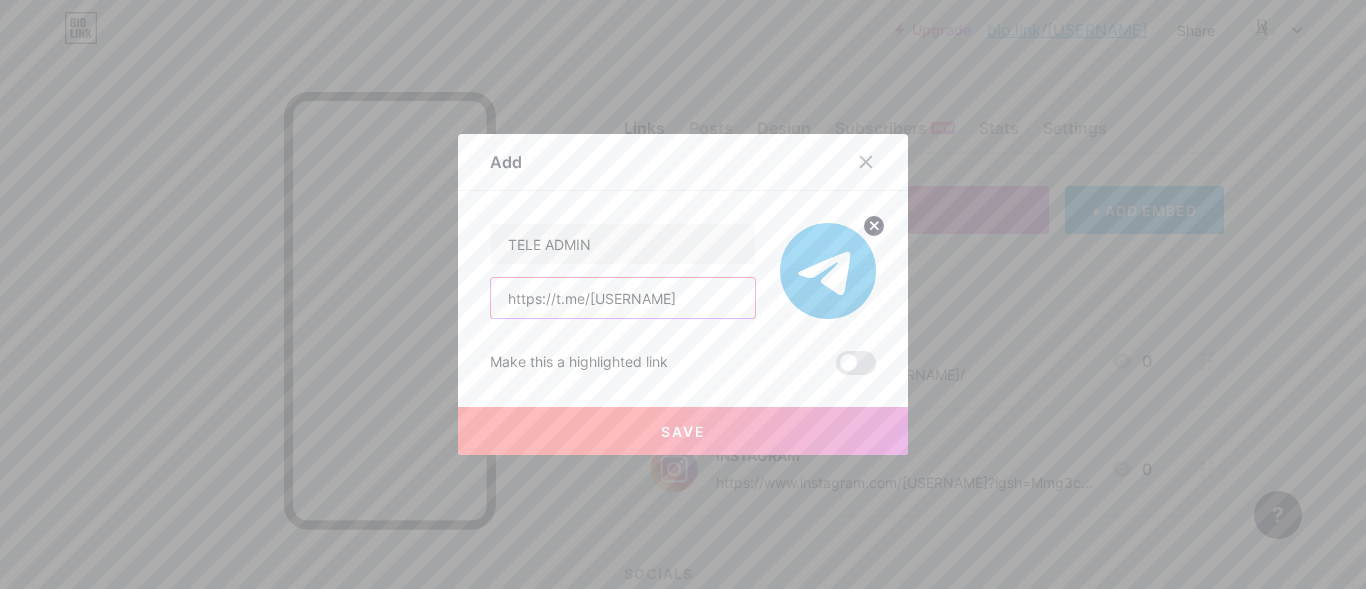 drag, startPoint x: 587, startPoint y: 298, endPoint x: 721, endPoint y: 297, distance: 134.00374 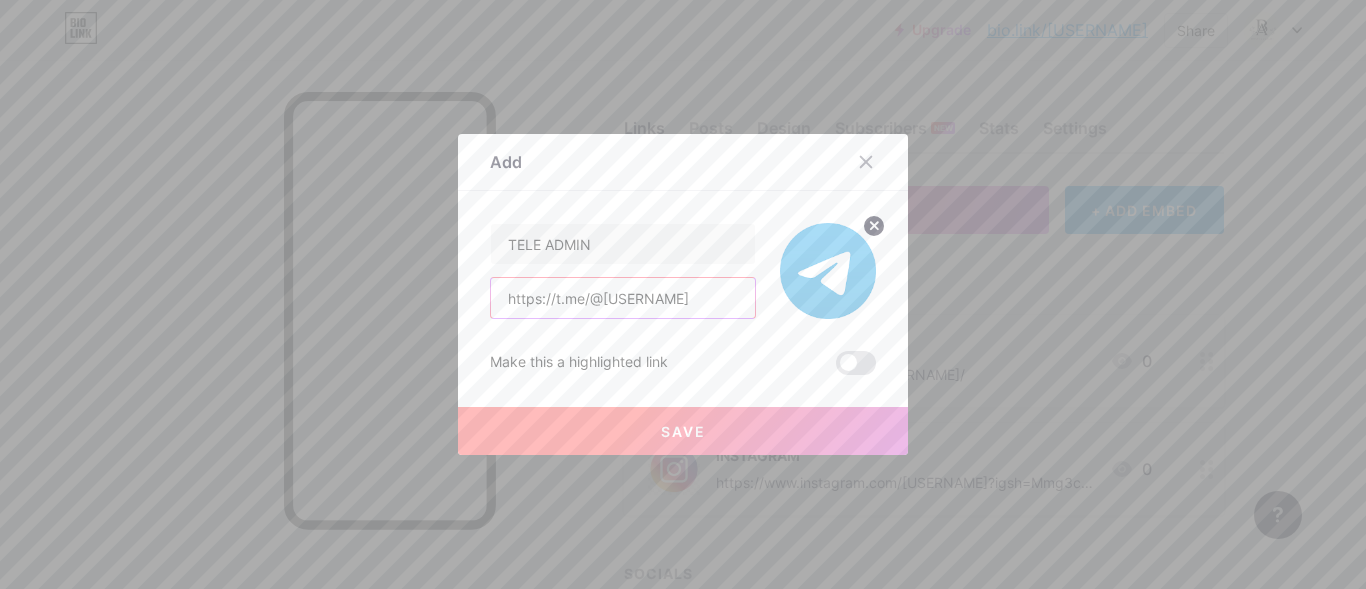 click on "https://t.me/@[USERNAME]" at bounding box center (623, 298) 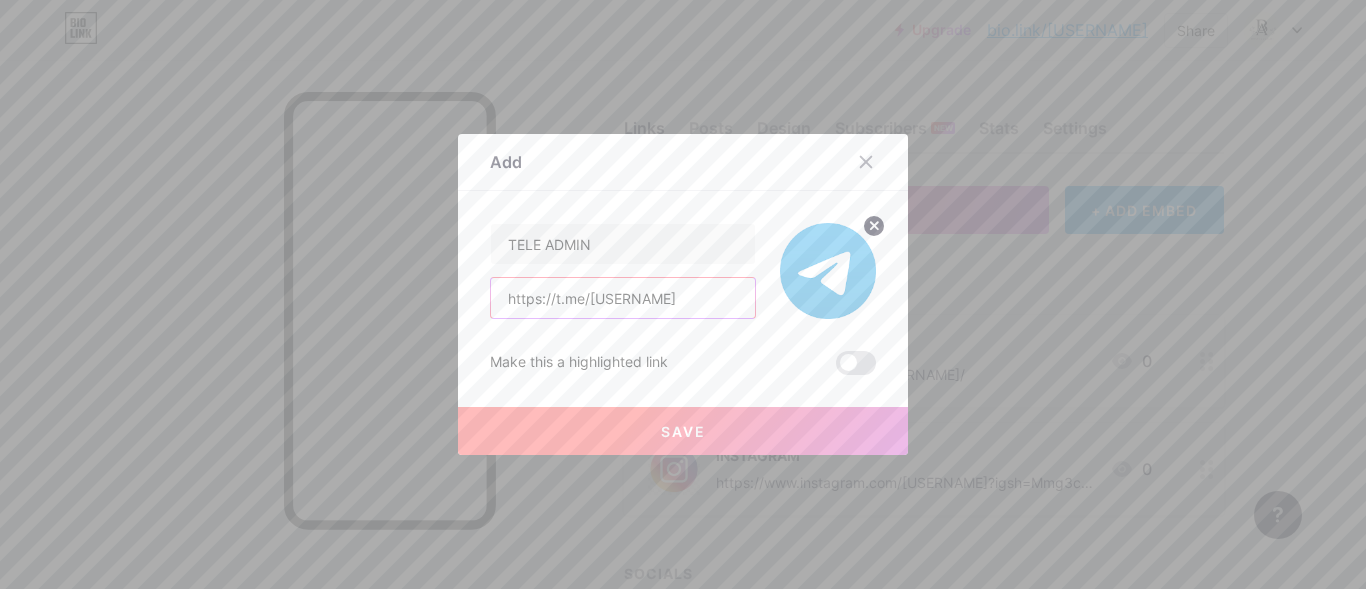 click on "https://t.me/[USERNAME]" at bounding box center (623, 298) 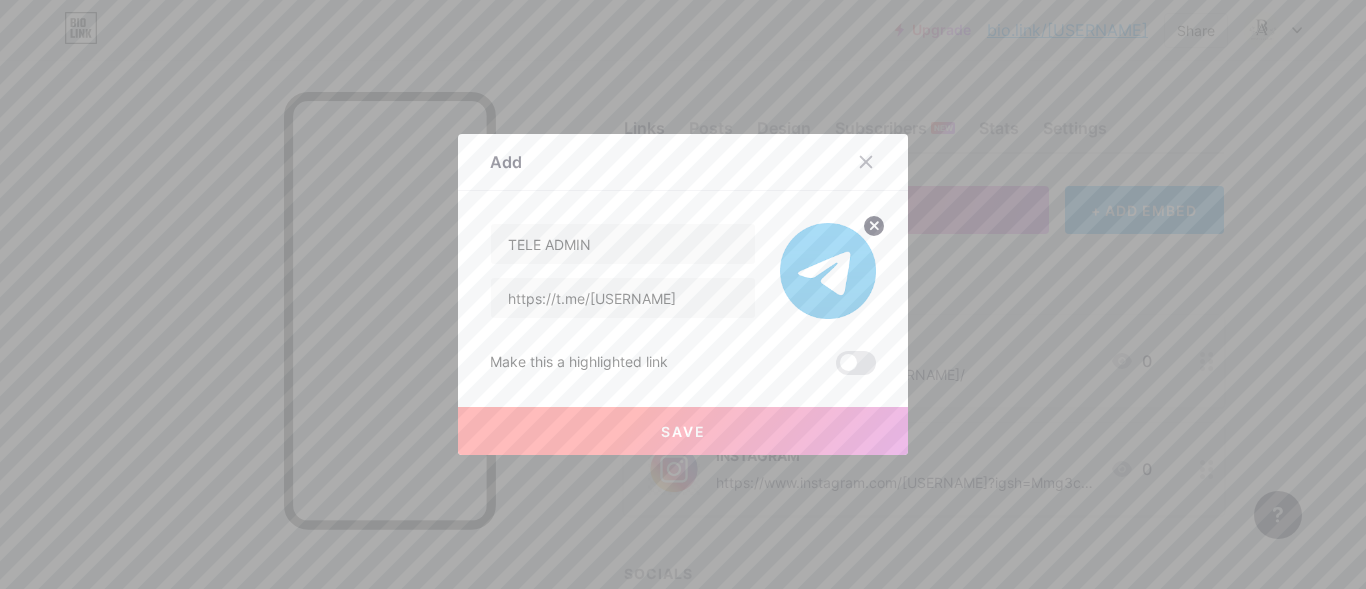 click on "Save" at bounding box center (683, 431) 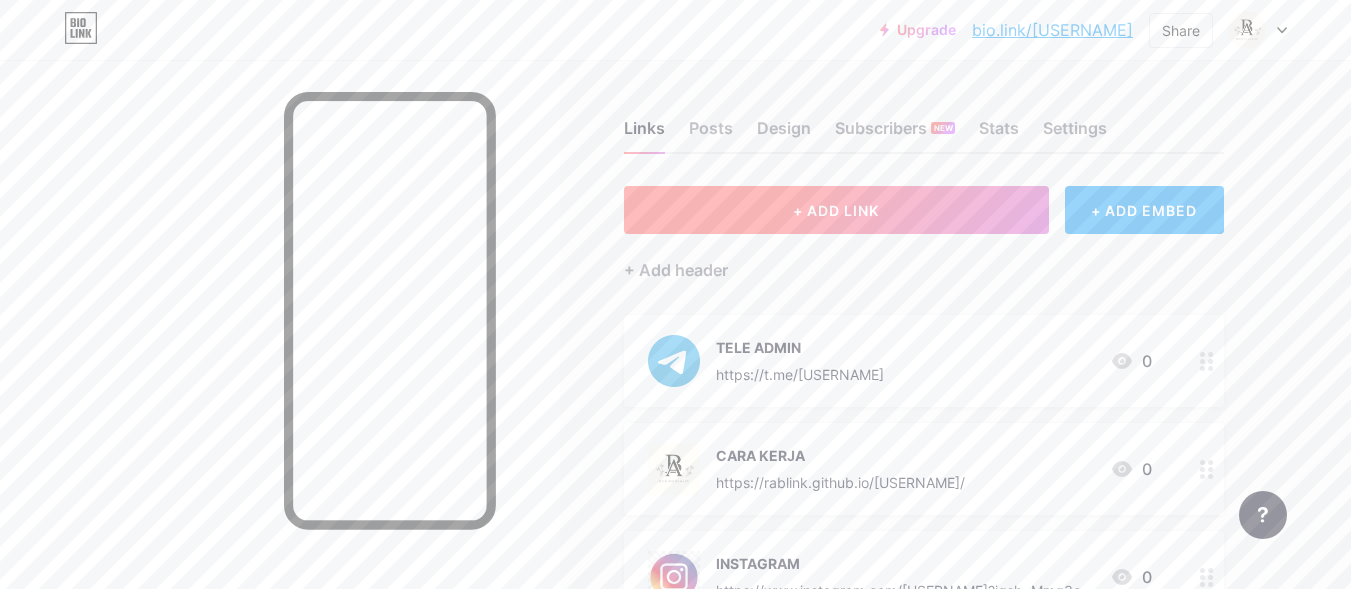 click on "+ ADD LINK" at bounding box center (836, 210) 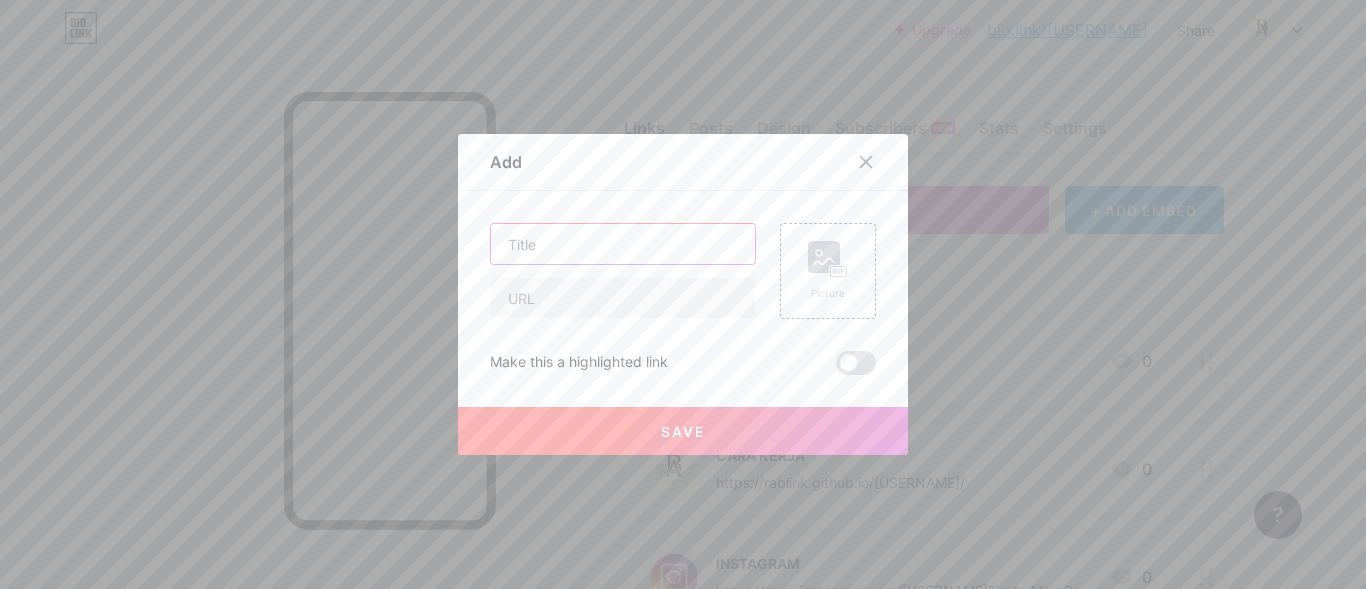 click at bounding box center [623, 244] 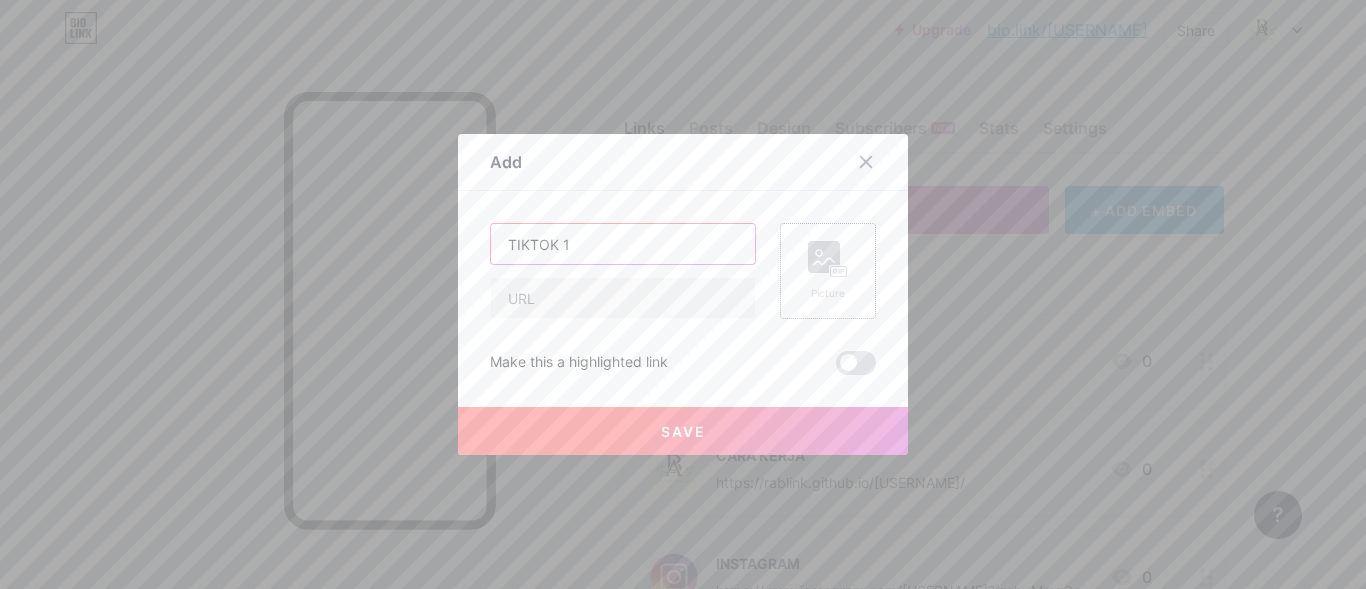 type on "TIKTOK 1" 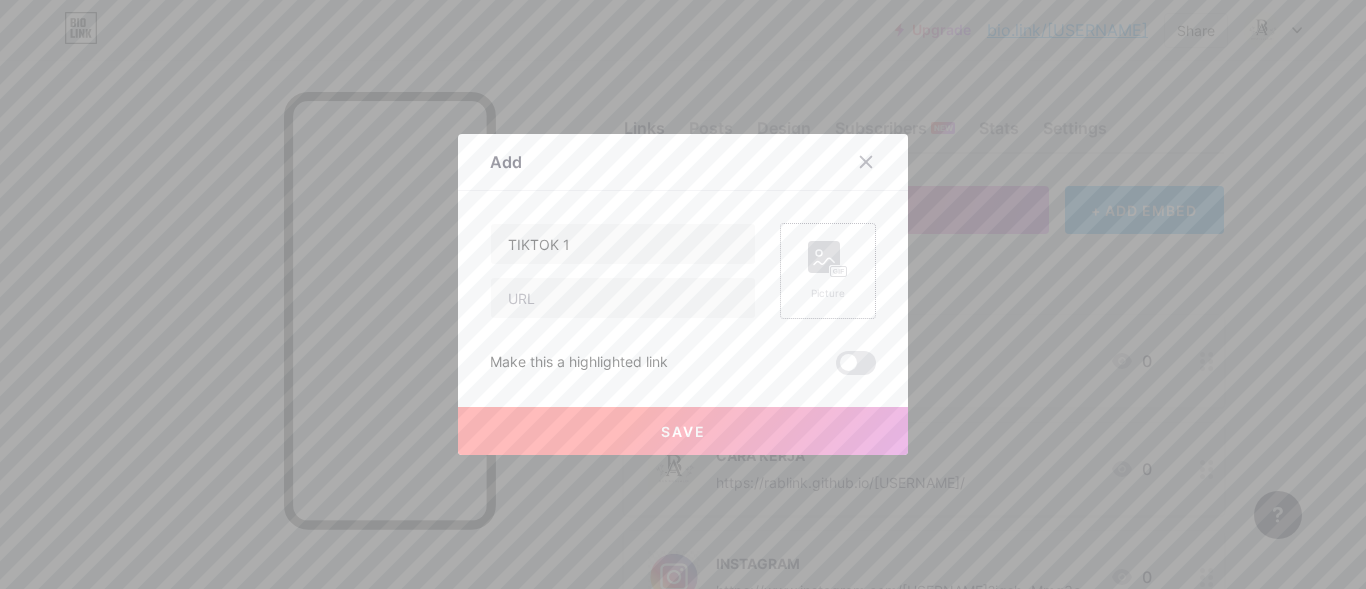 click 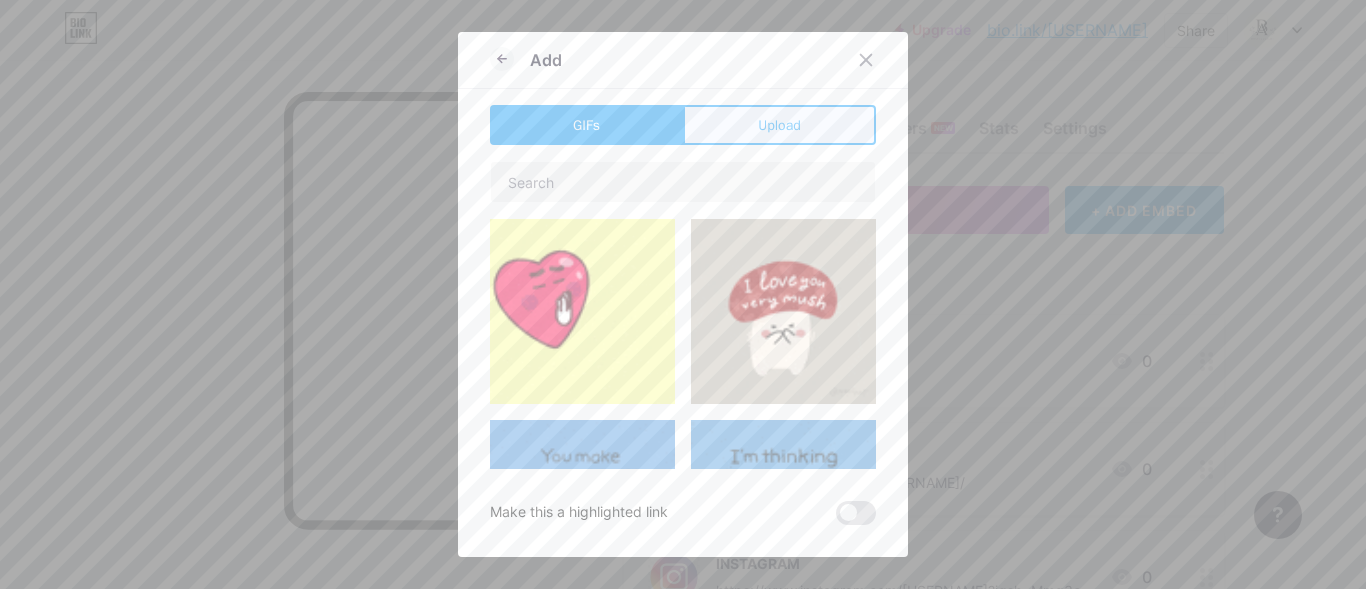 click on "Upload" at bounding box center (779, 125) 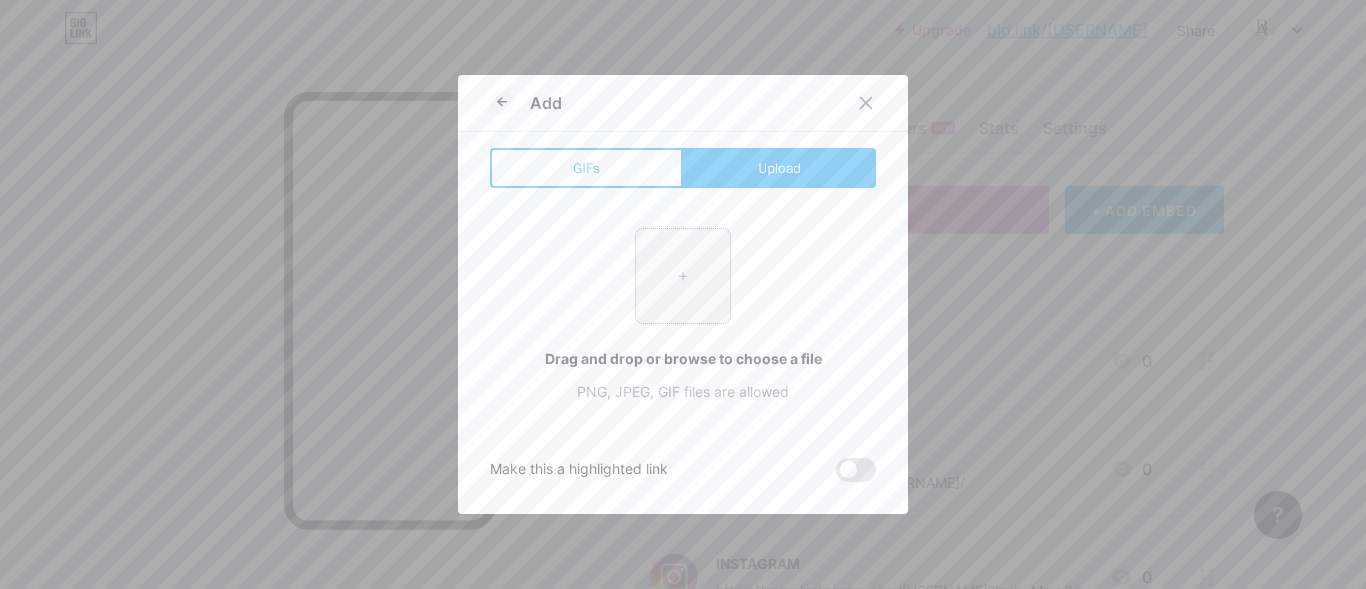 click at bounding box center (683, 276) 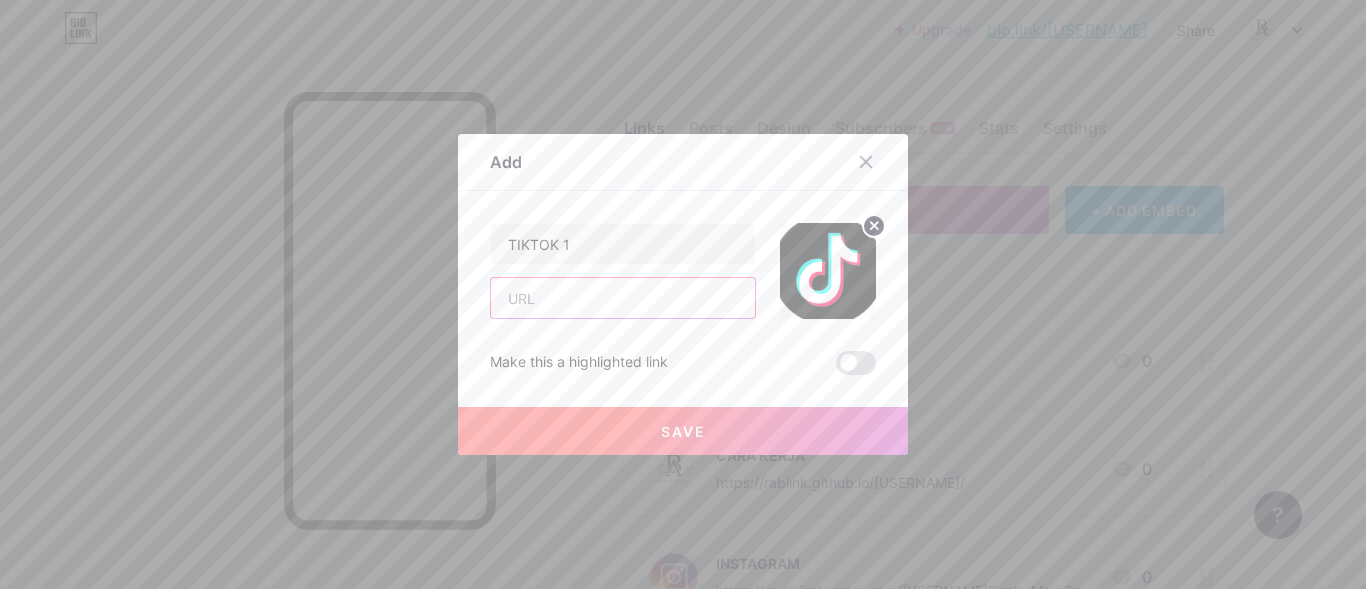 click at bounding box center [623, 298] 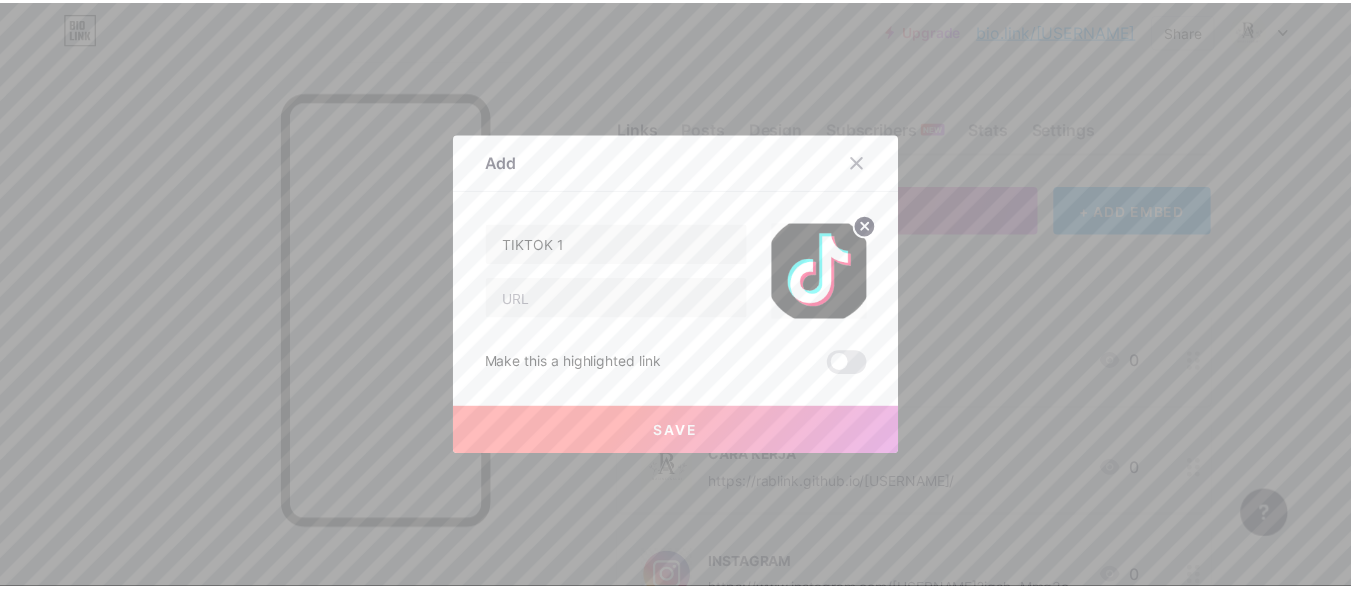 scroll, scrollTop: 0, scrollLeft: 0, axis: both 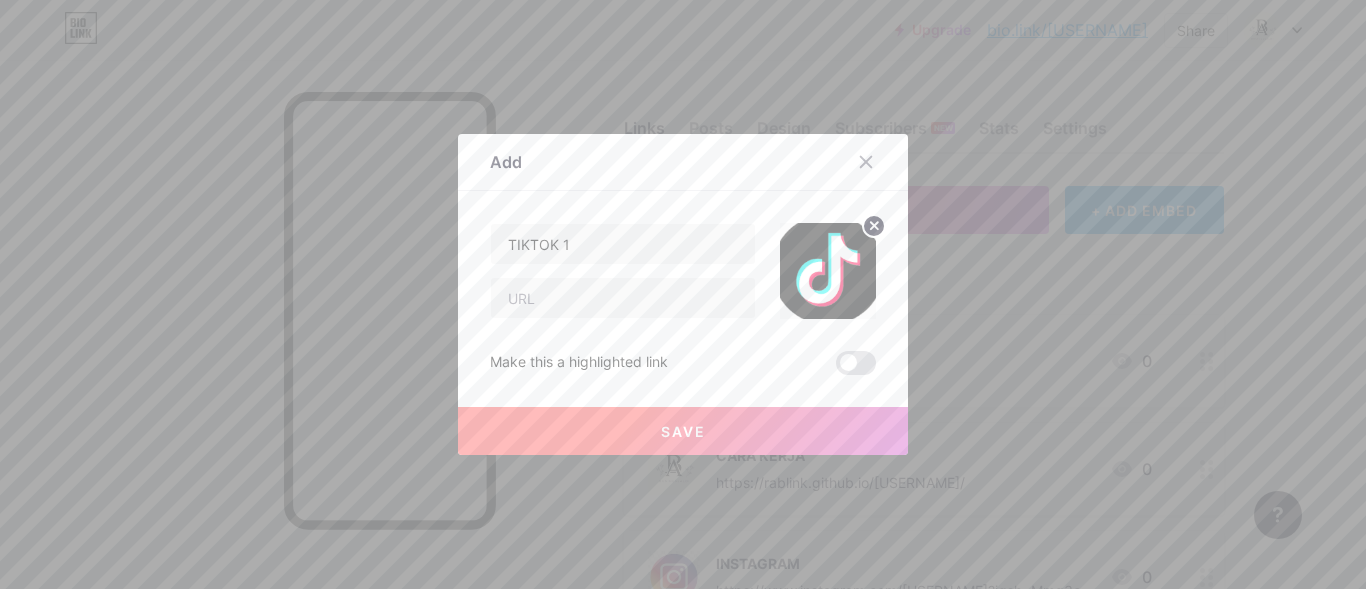click on "Save" at bounding box center [683, 431] 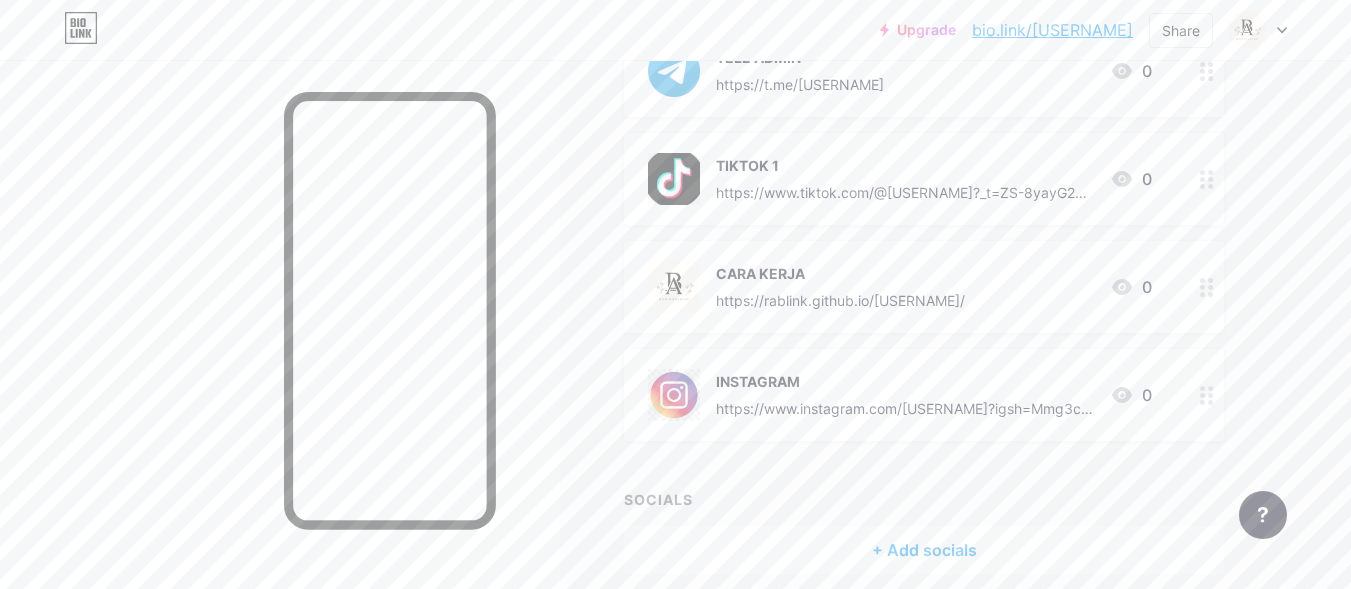 scroll, scrollTop: 300, scrollLeft: 0, axis: vertical 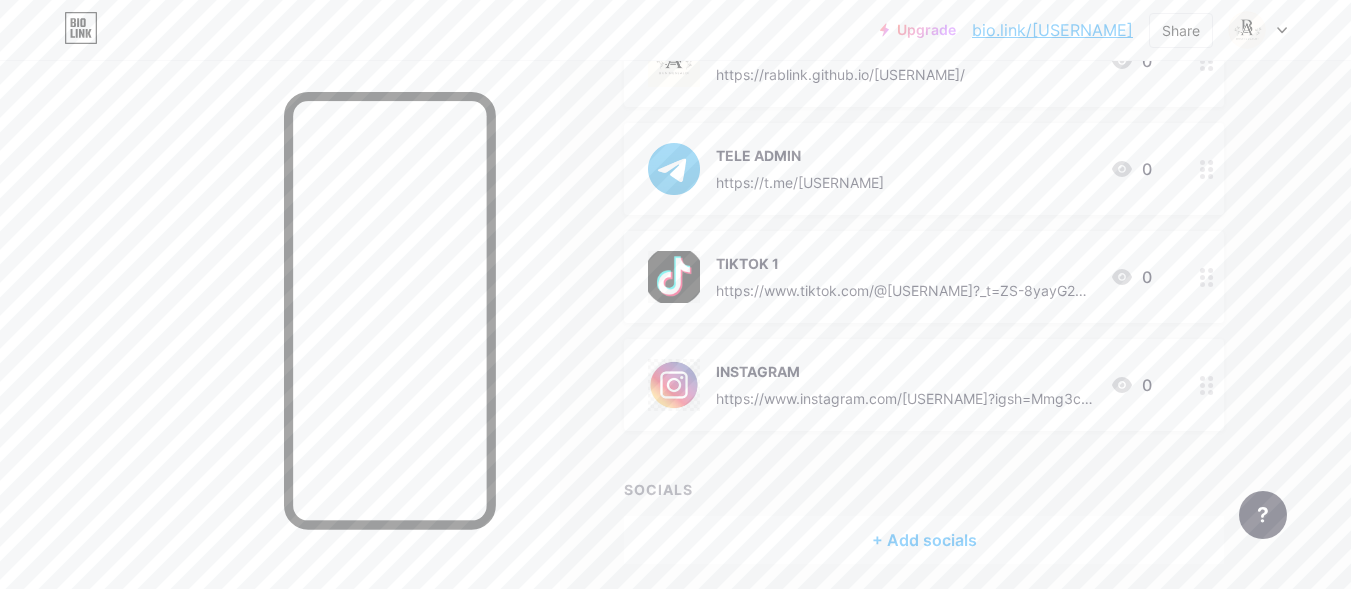 drag, startPoint x: 1183, startPoint y: 372, endPoint x: 1221, endPoint y: 324, distance: 61.220913 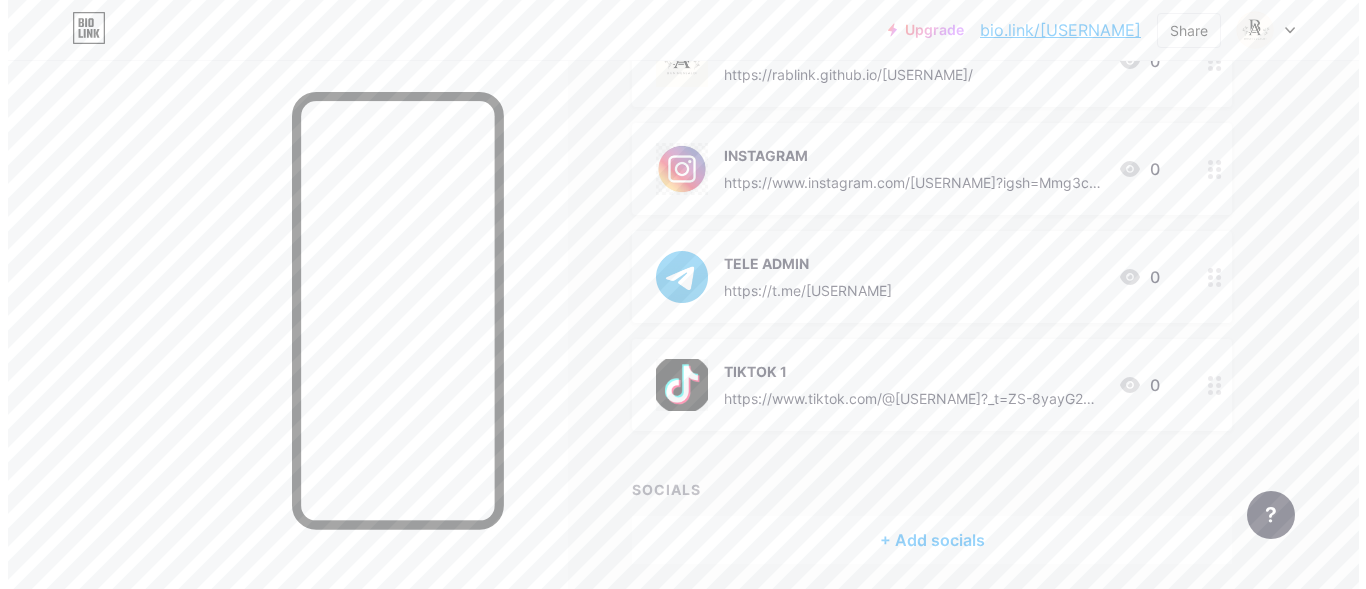 scroll, scrollTop: 0, scrollLeft: 0, axis: both 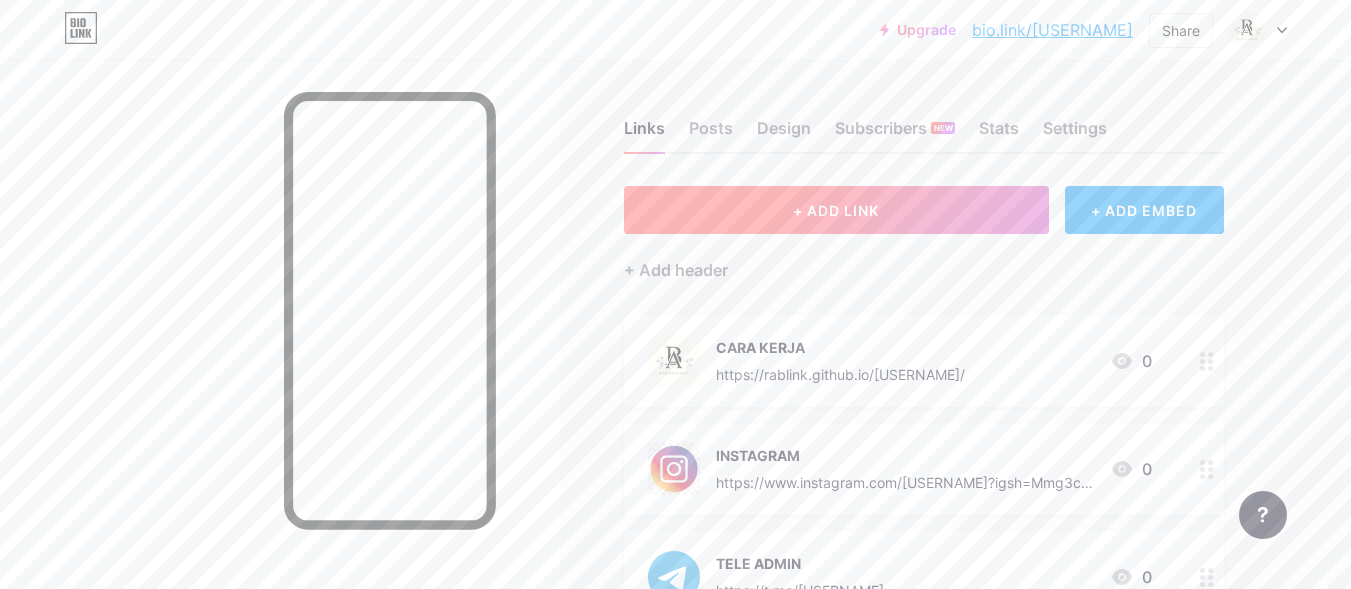 click on "+ ADD LINK" at bounding box center (836, 210) 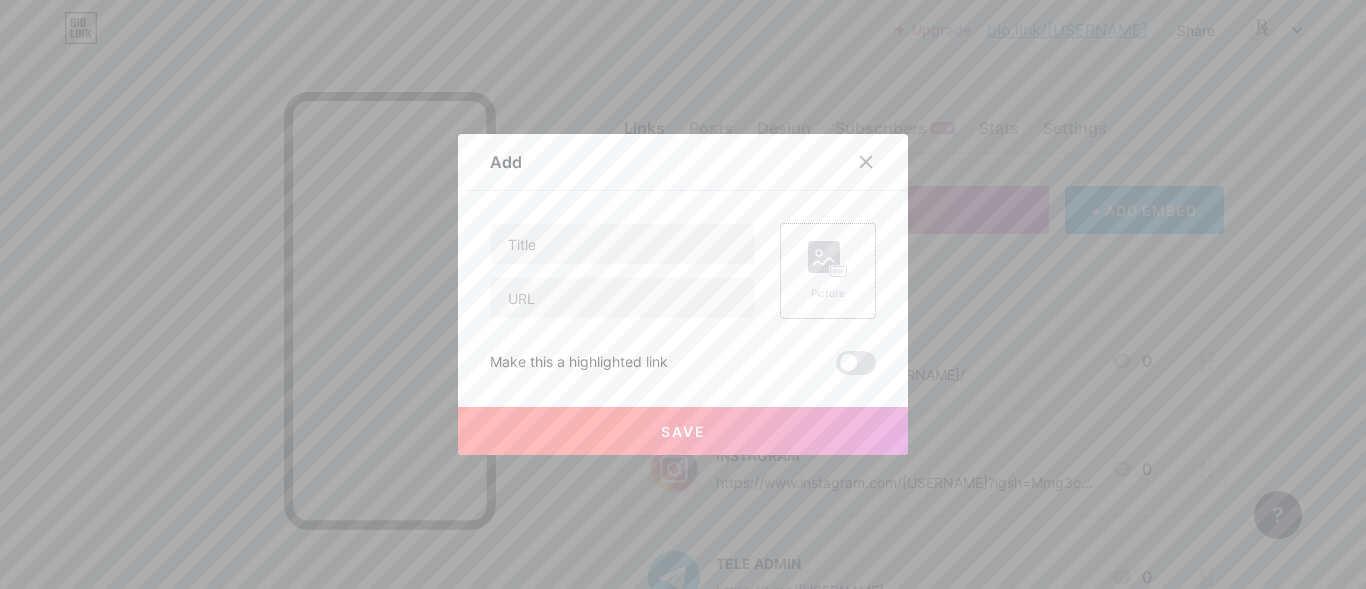 click on "Picture" at bounding box center [828, 271] 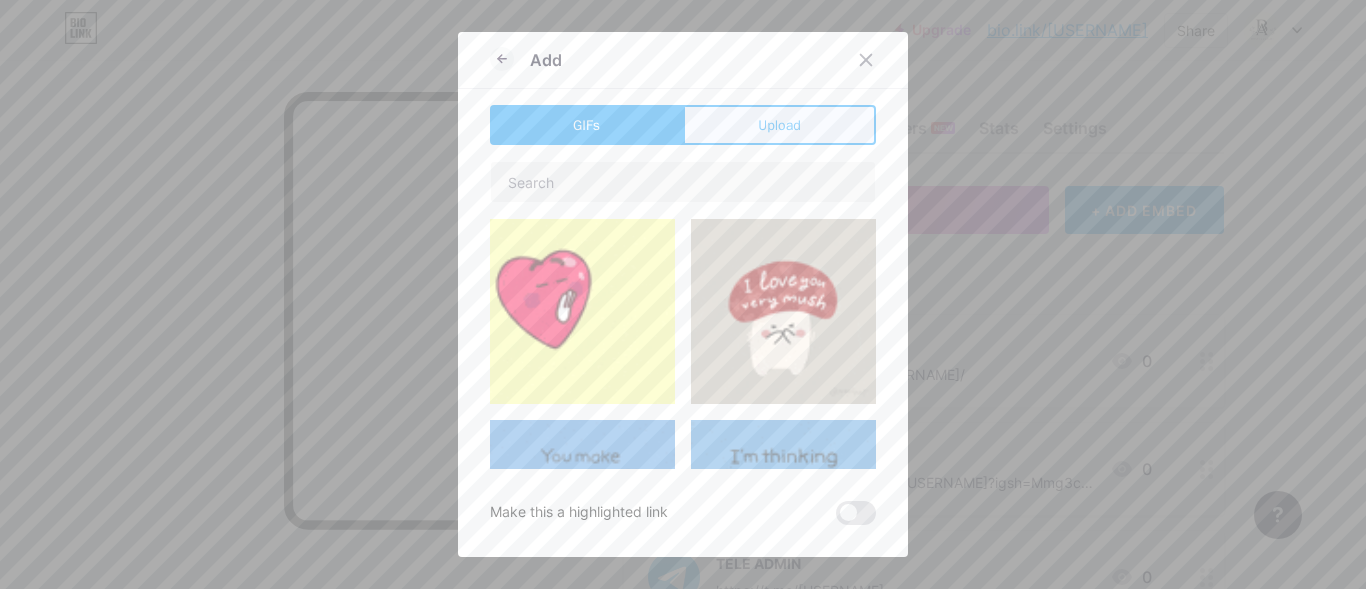 click on "Upload" at bounding box center (779, 125) 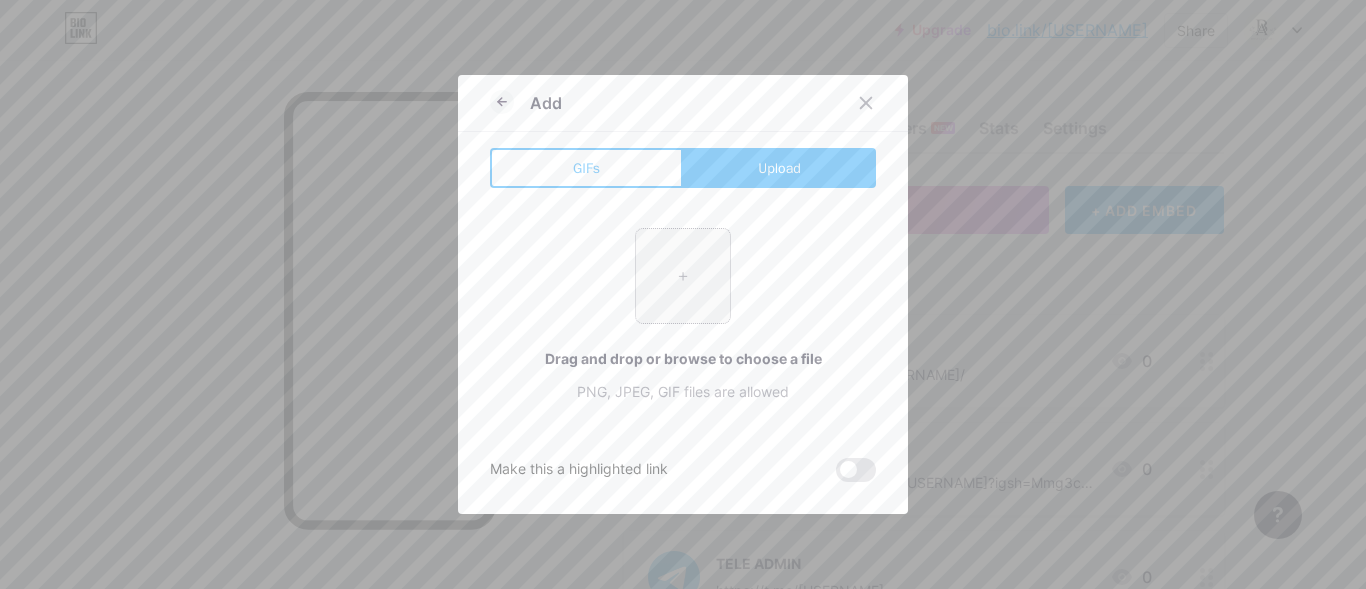 click at bounding box center (683, 276) 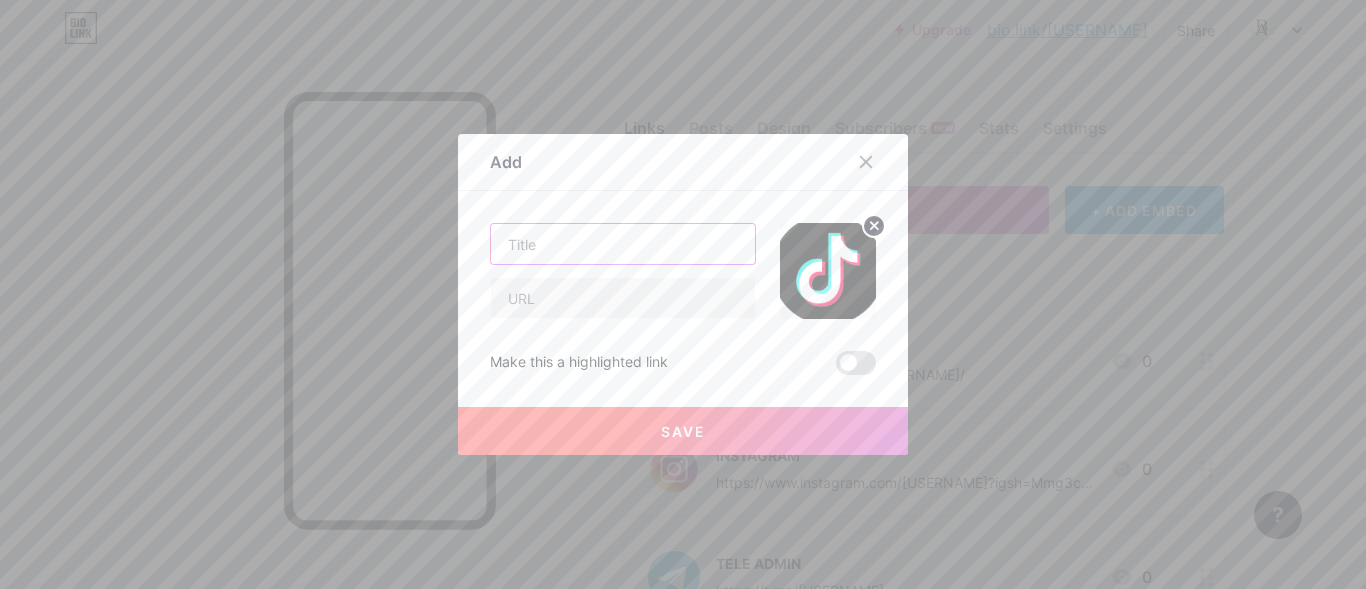 click at bounding box center (623, 244) 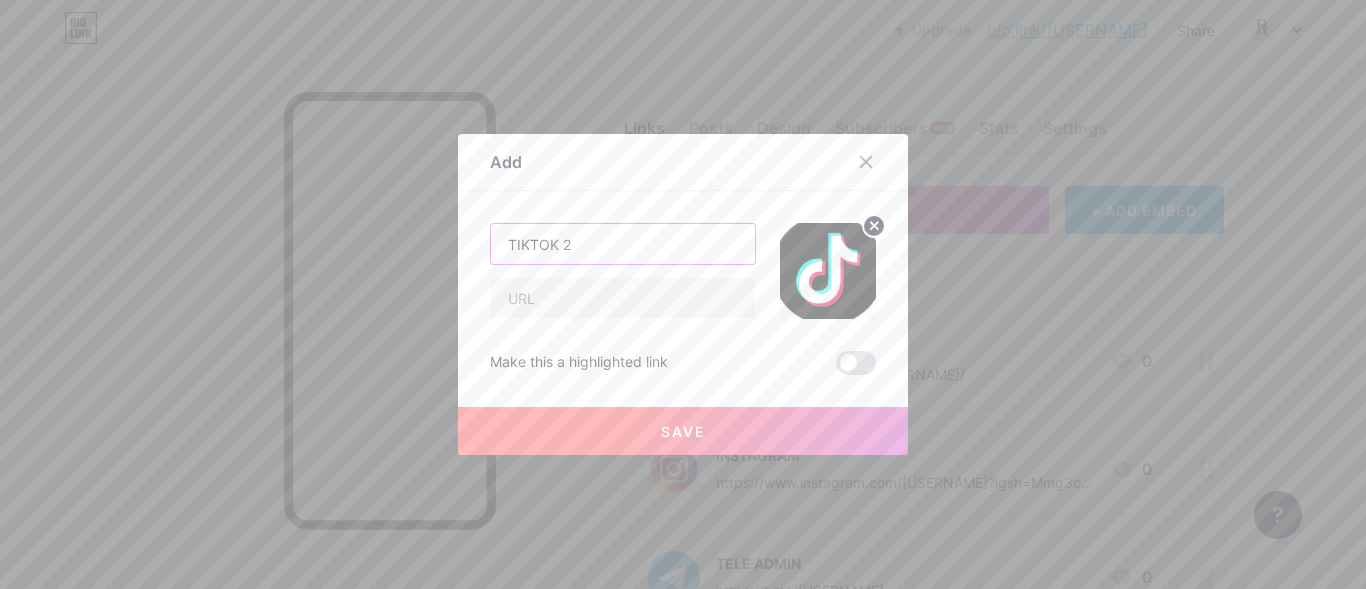 type on "TIKTOK 2" 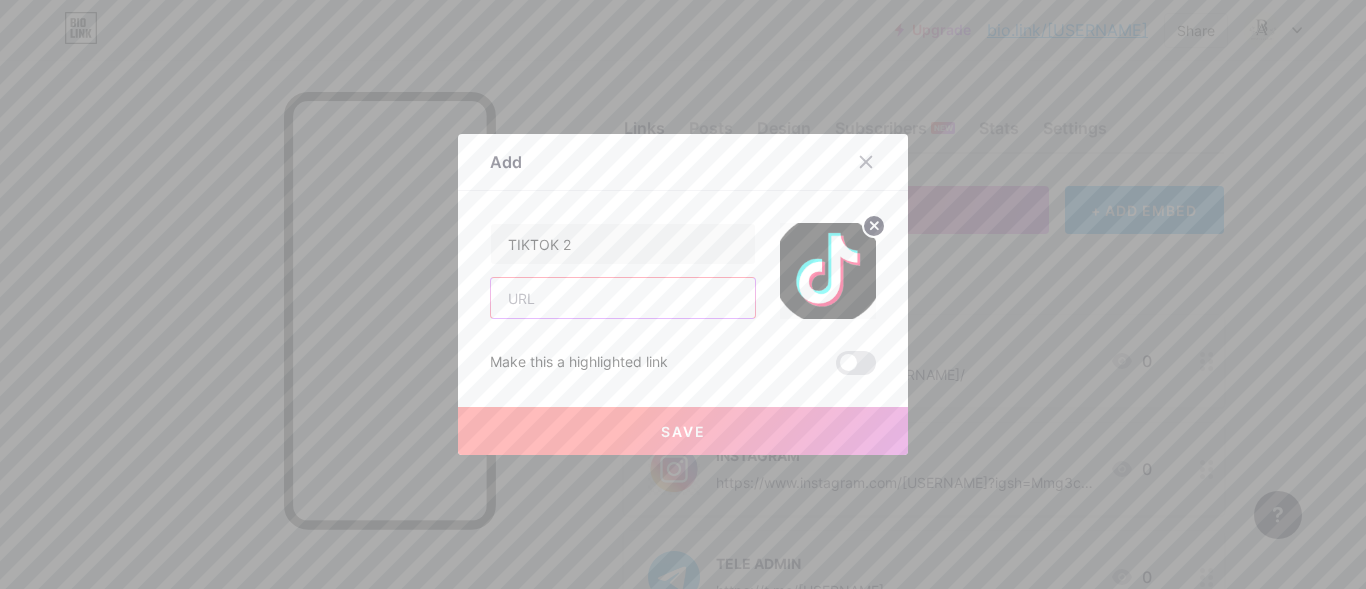 click at bounding box center (623, 298) 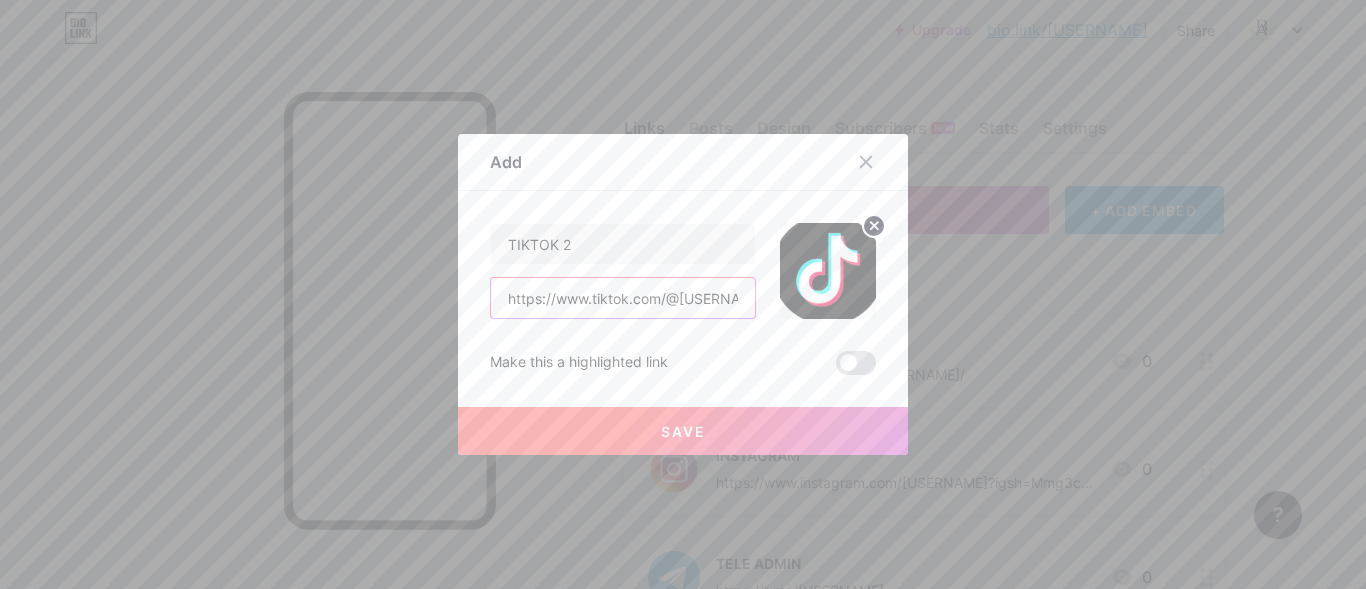 scroll, scrollTop: 0, scrollLeft: 196, axis: horizontal 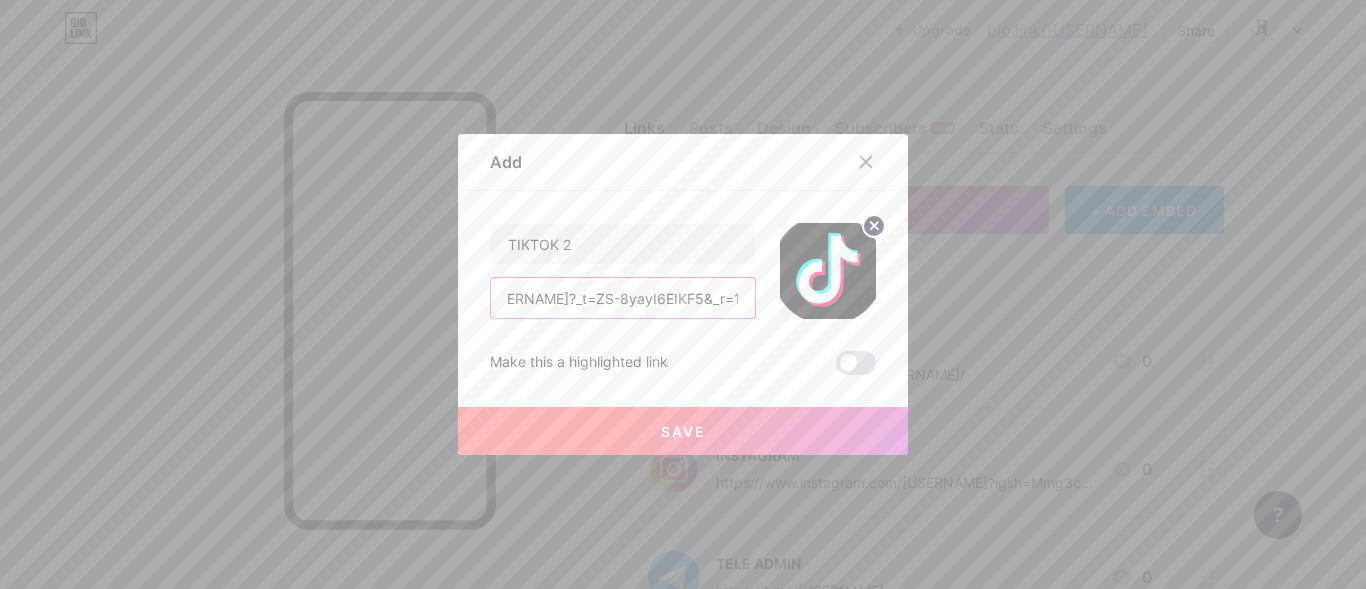 type on "https://www.tiktok.com/@[USERNAME]?_t=ZS-8yayI6EIKF5&_r=1" 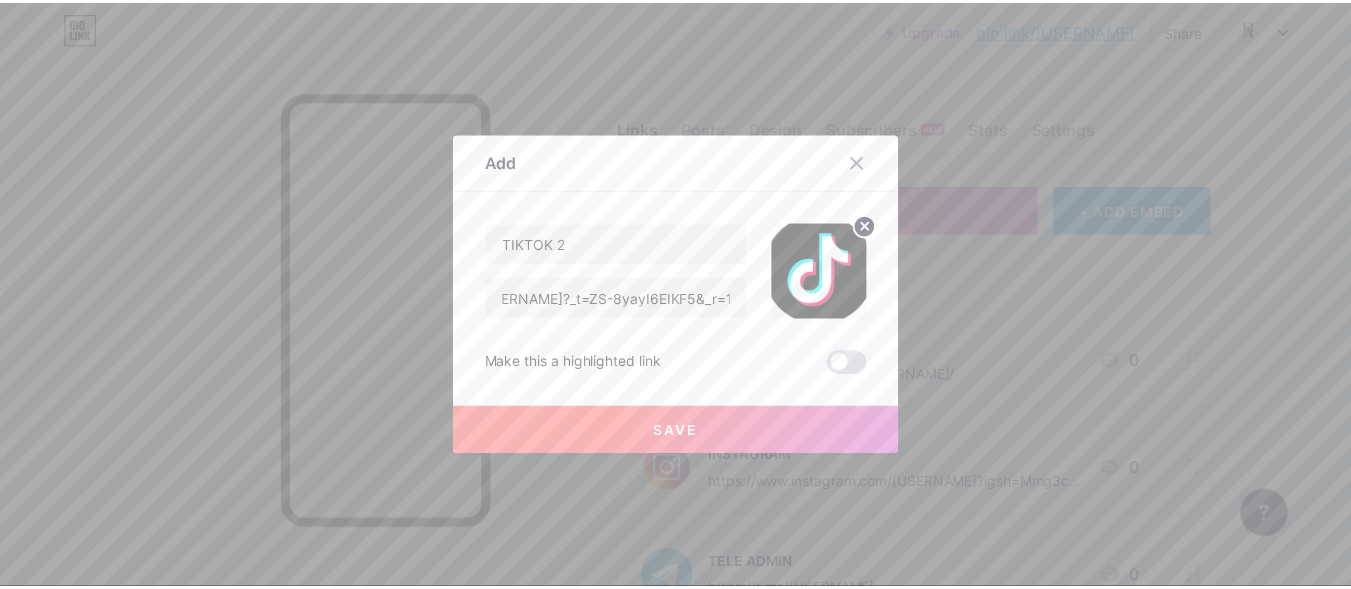 scroll, scrollTop: 0, scrollLeft: 0, axis: both 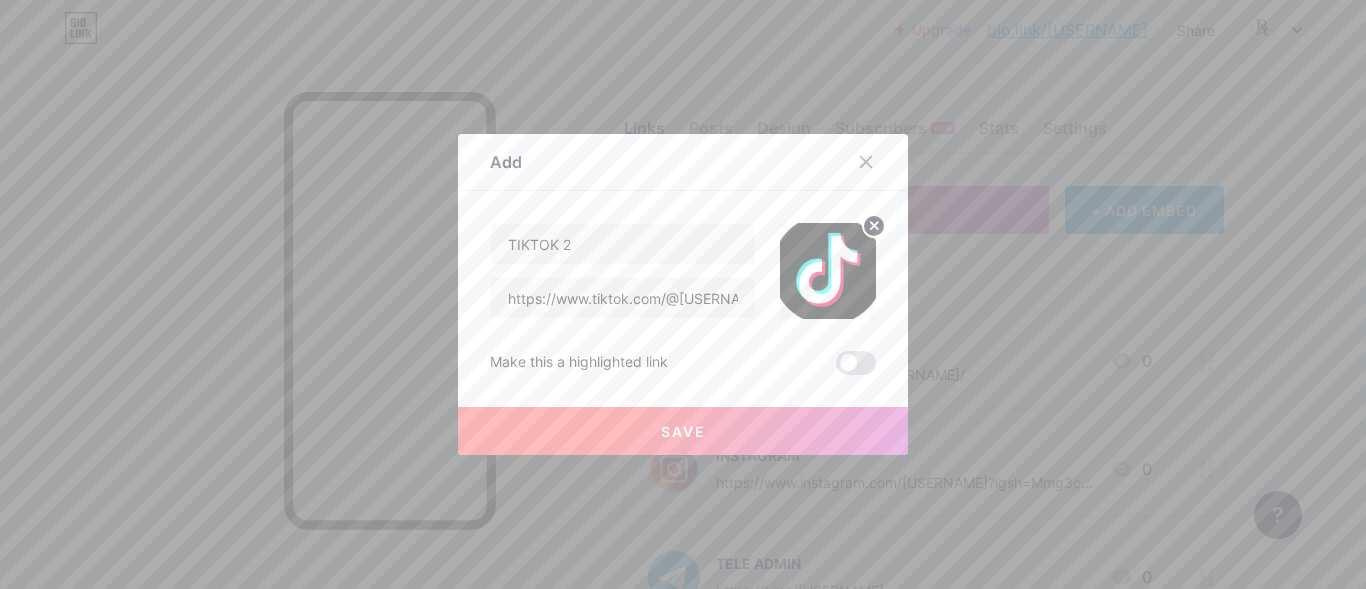 click on "Save" at bounding box center [683, 431] 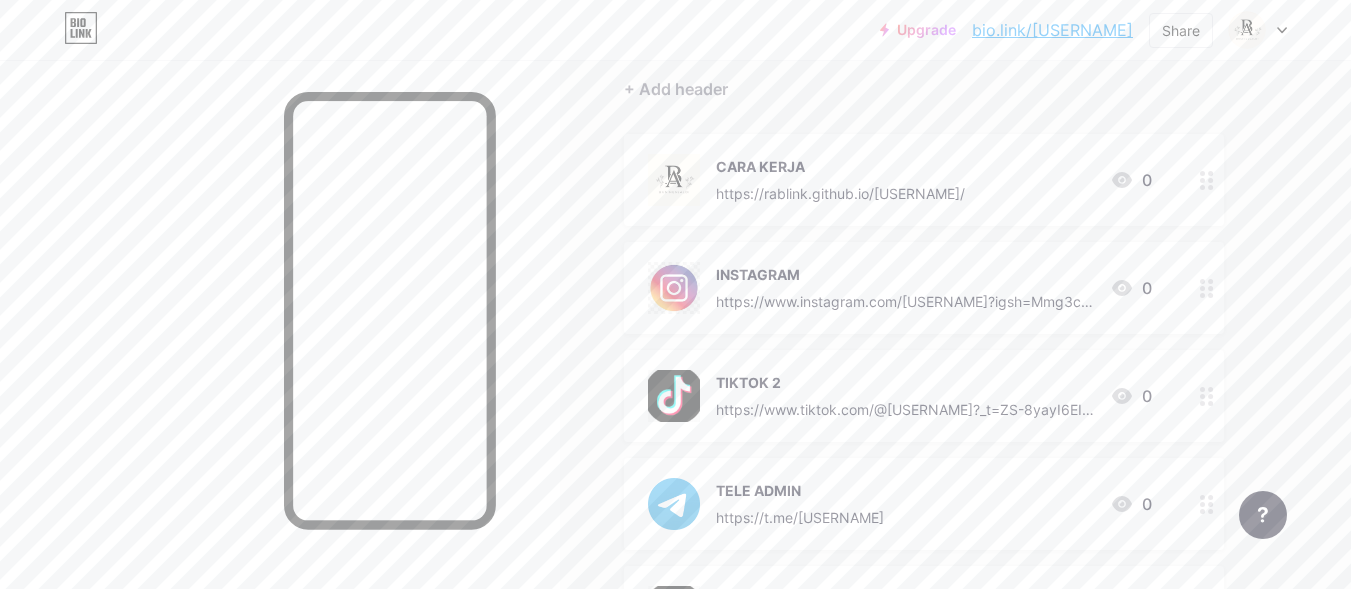 scroll, scrollTop: 440, scrollLeft: 0, axis: vertical 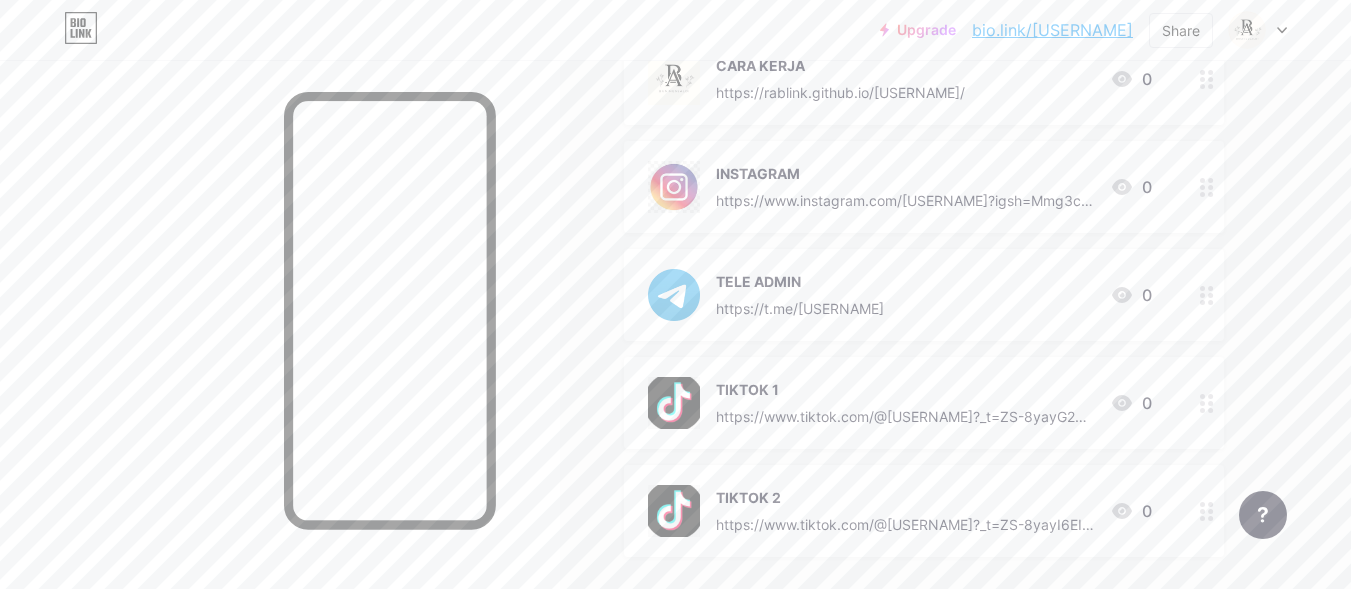 drag, startPoint x: 1018, startPoint y: 28, endPoint x: 995, endPoint y: 31, distance: 23.194826 